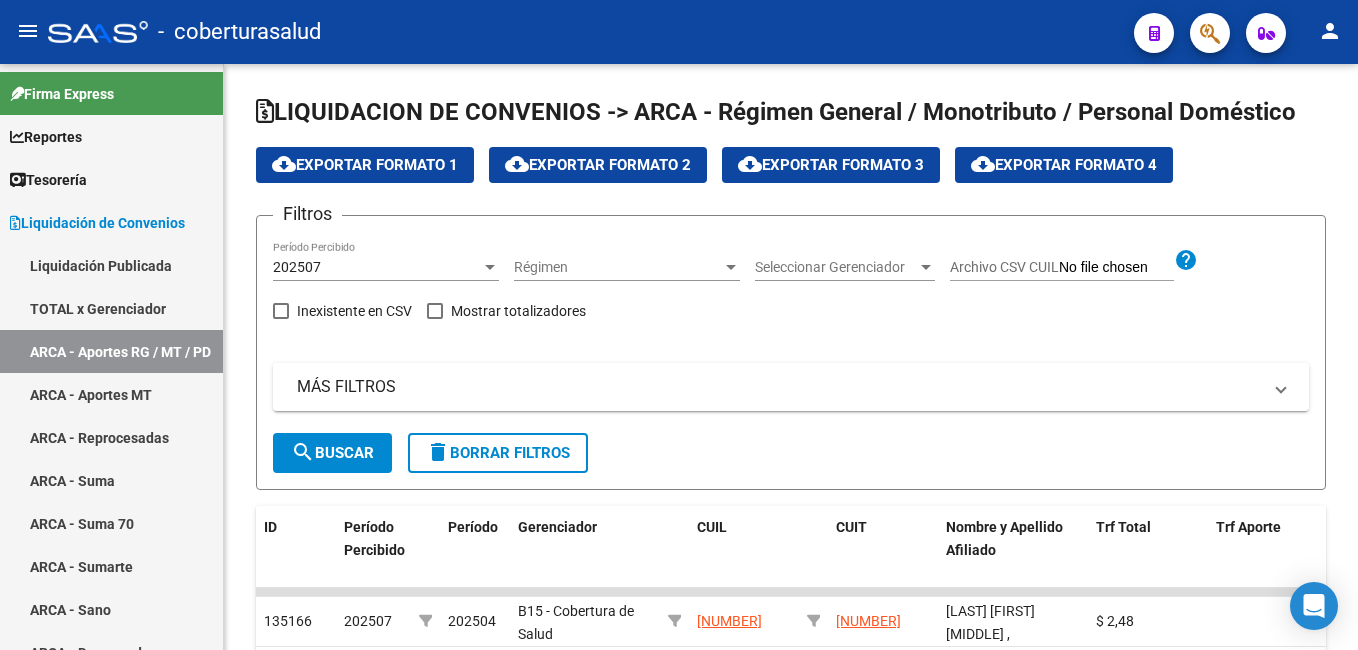 scroll, scrollTop: 0, scrollLeft: 0, axis: both 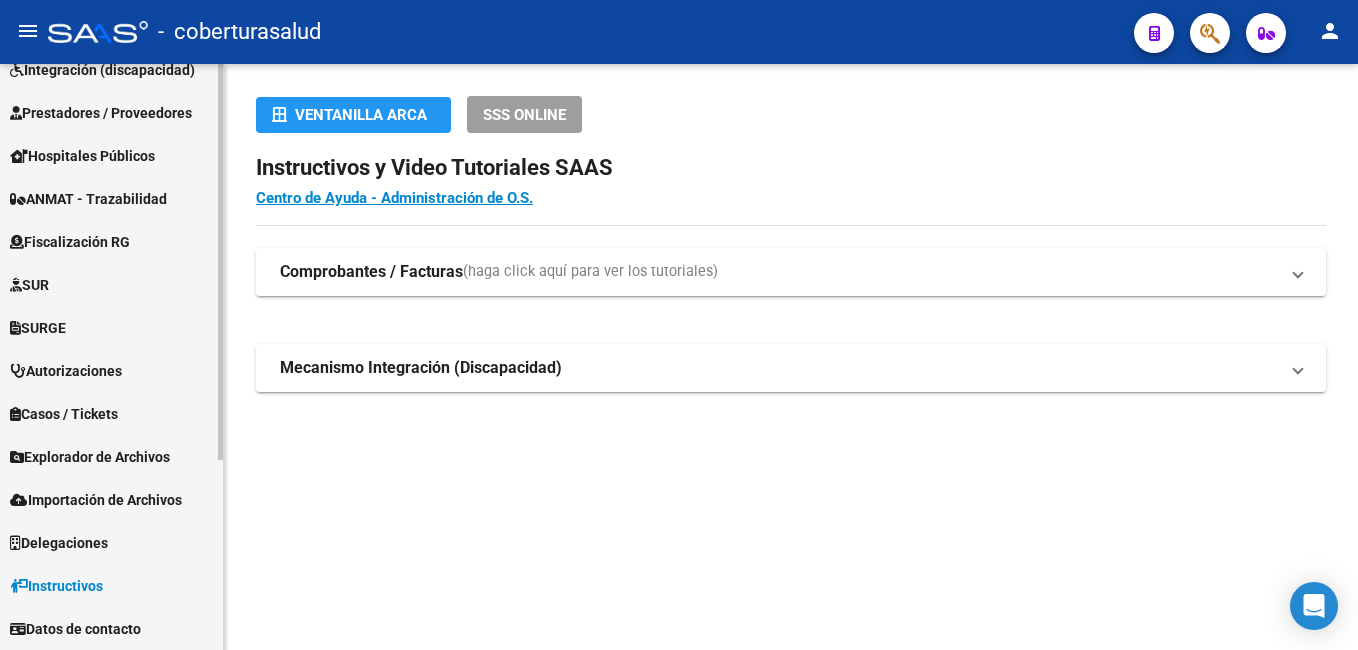 click on "Importación de Archivos" at bounding box center (96, 500) 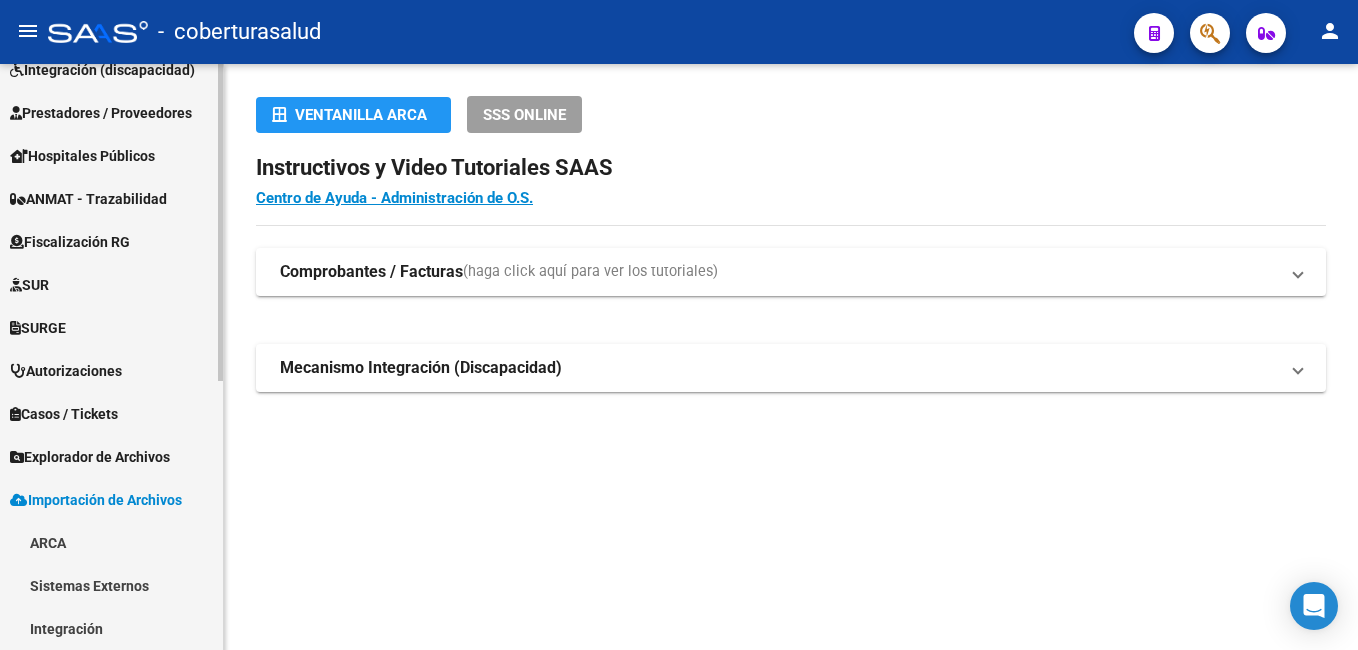 click on "ARCA" at bounding box center [111, 542] 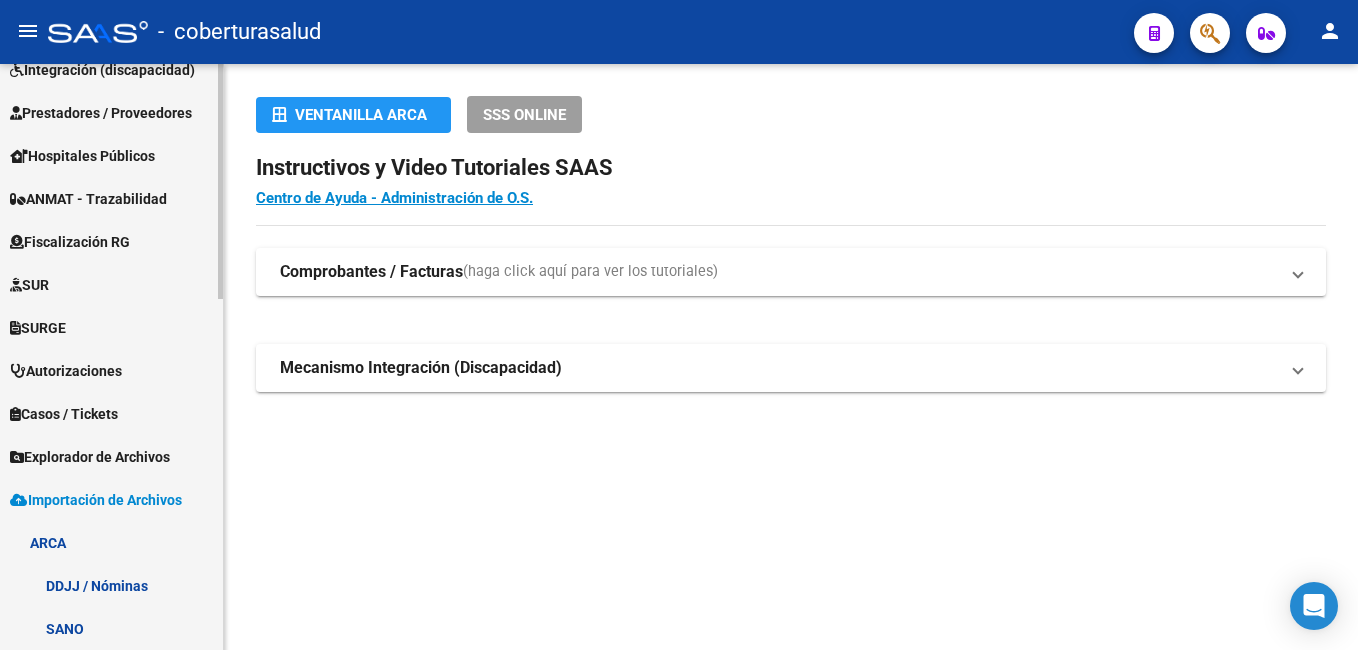 click on "DDJJ / Nóminas" at bounding box center (111, 585) 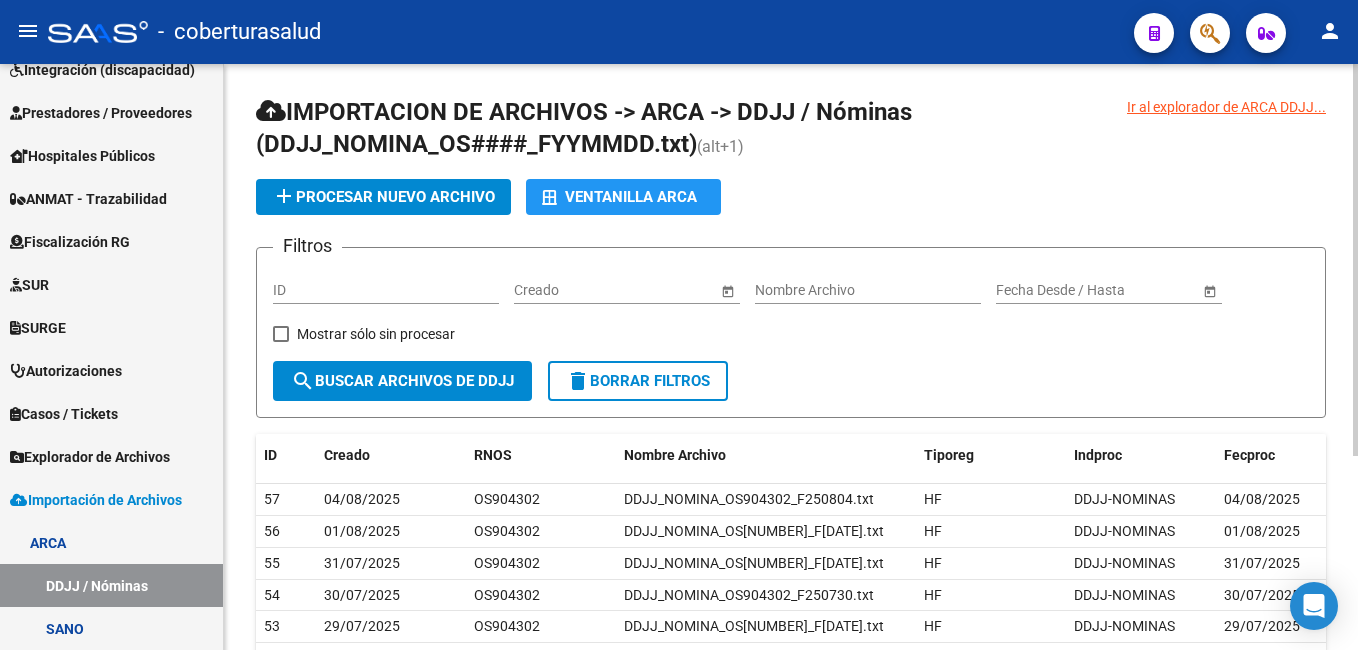click on "ID" at bounding box center (386, 290) 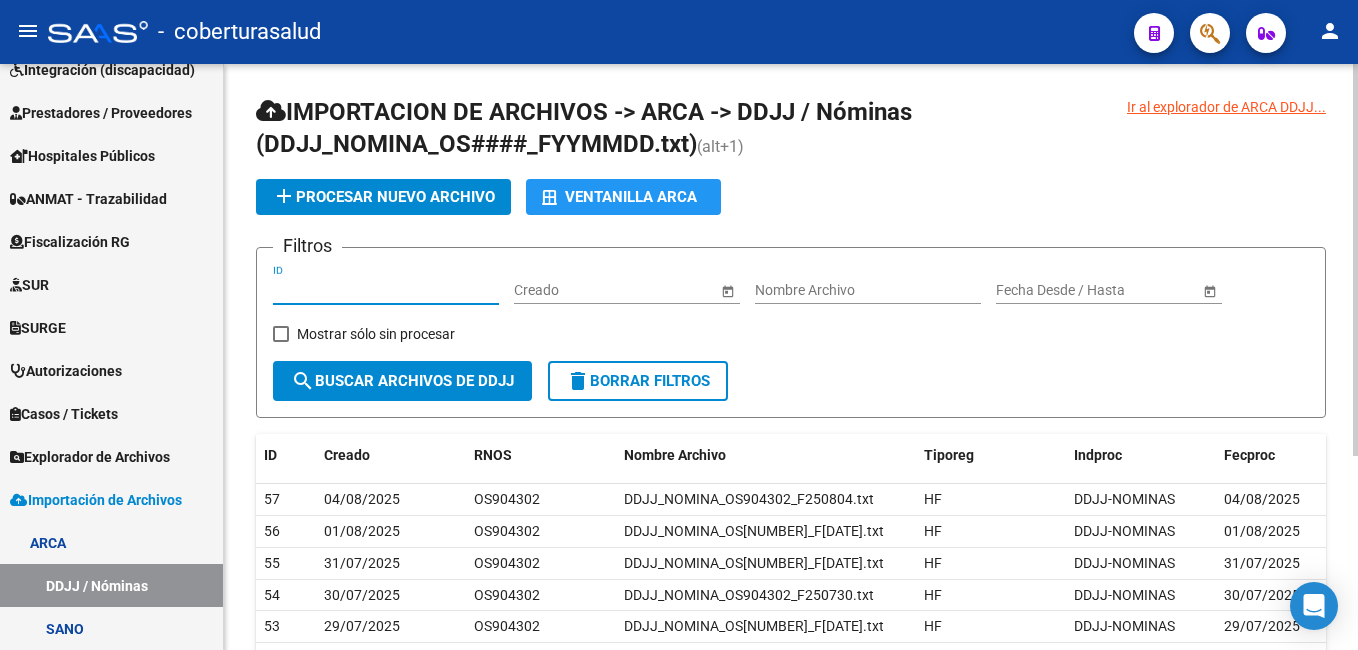 click on "ID" 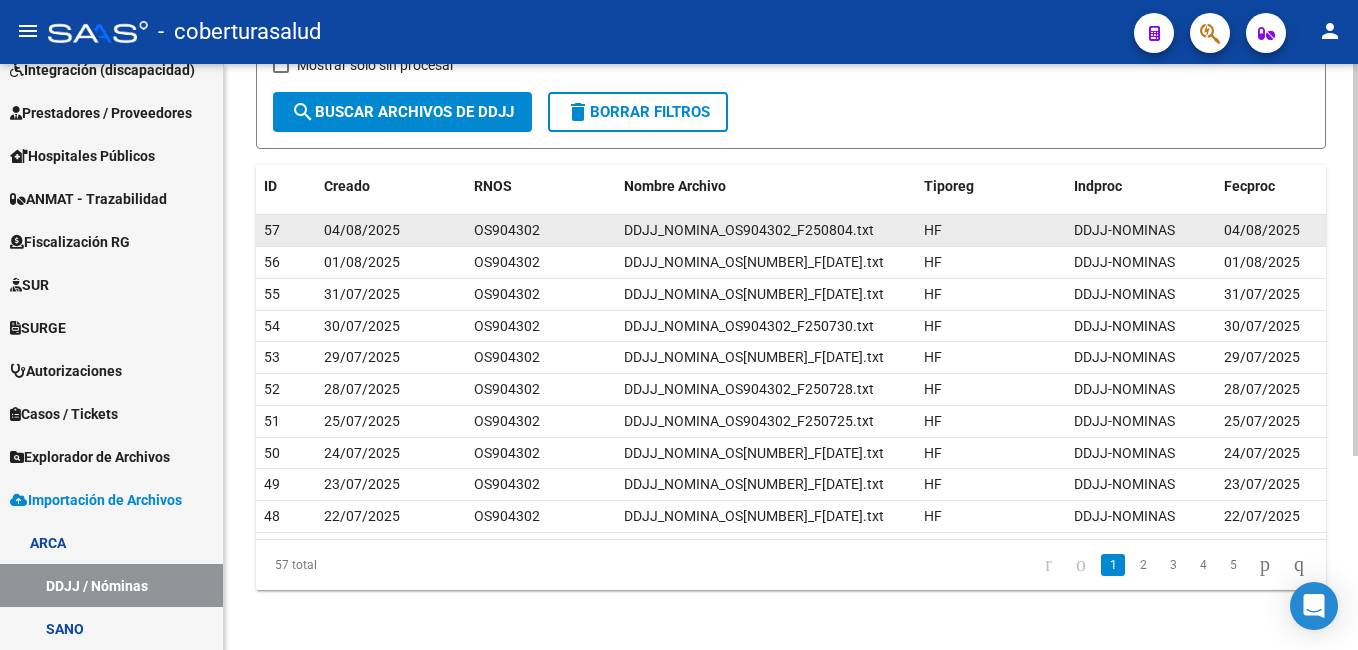 scroll, scrollTop: 289, scrollLeft: 0, axis: vertical 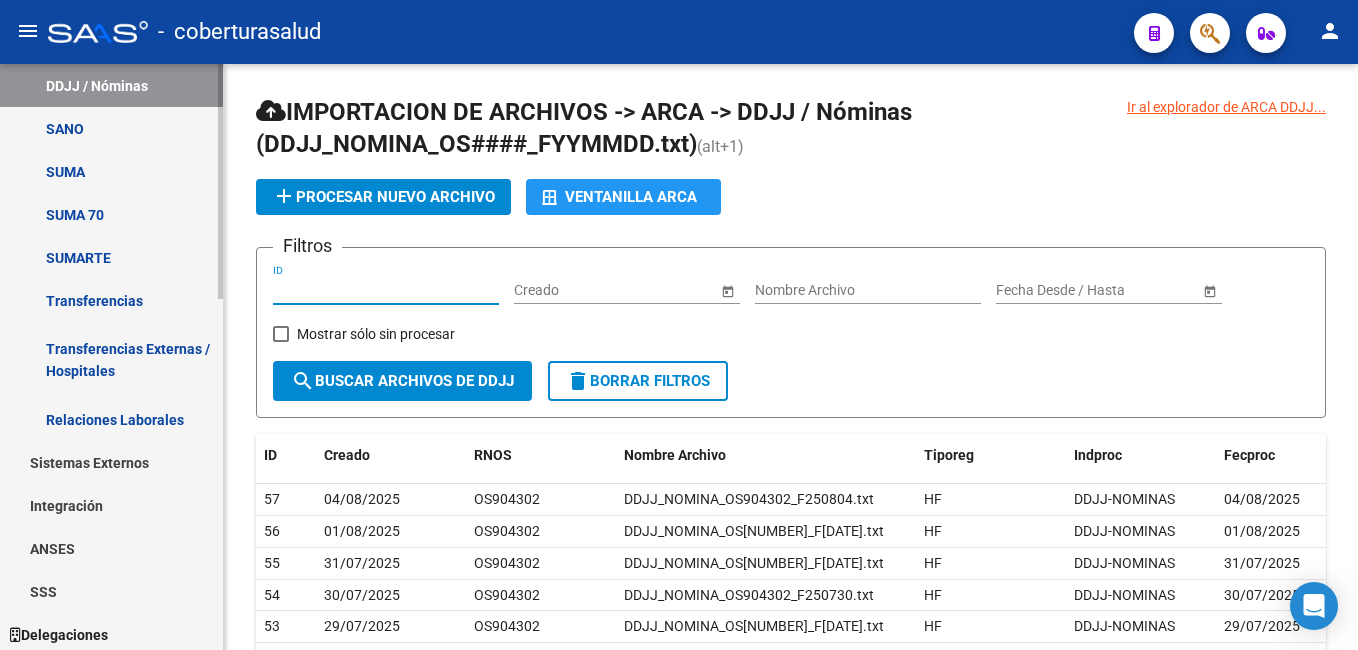 type on "[NUMBER]" 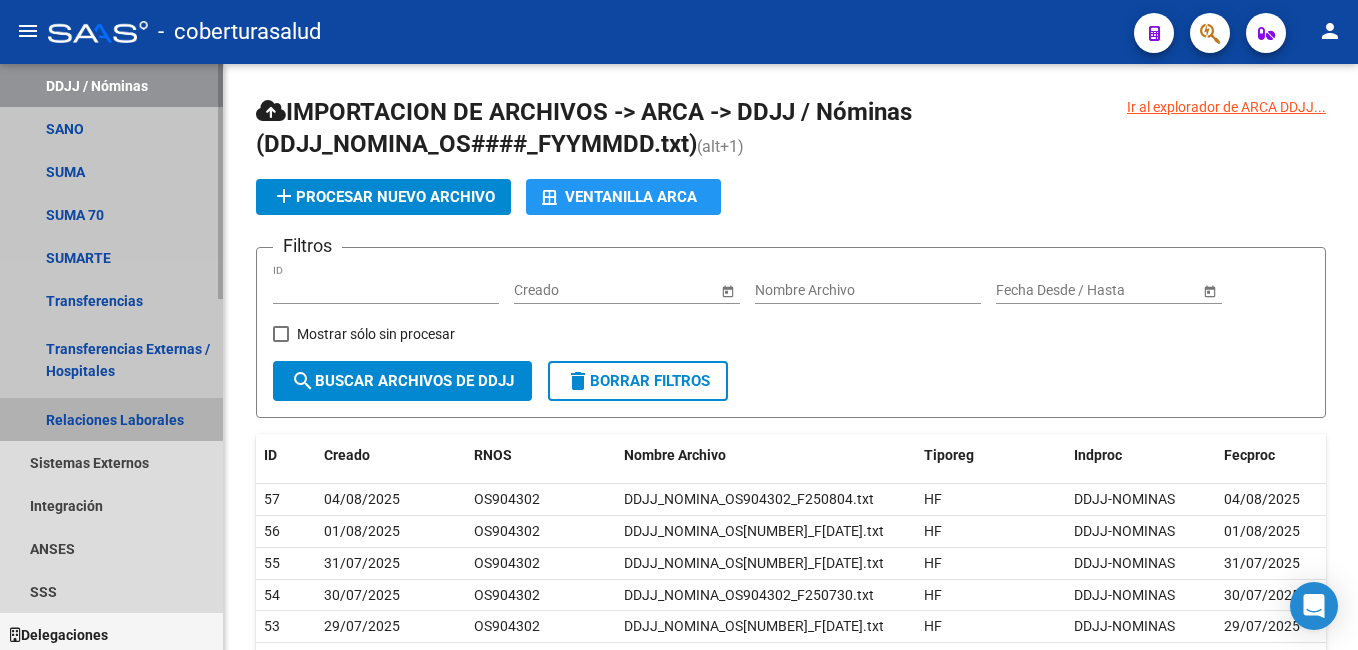 click on "Relaciones Laborales" at bounding box center [111, 419] 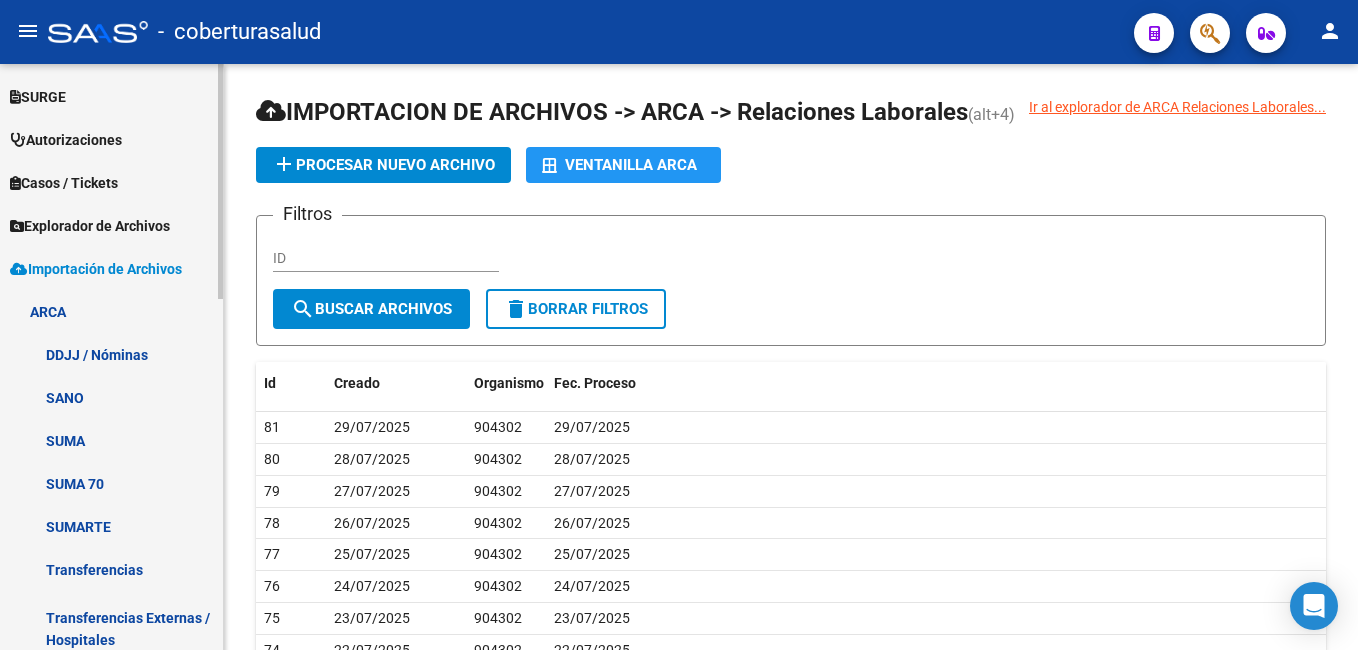 scroll, scrollTop: 482, scrollLeft: 0, axis: vertical 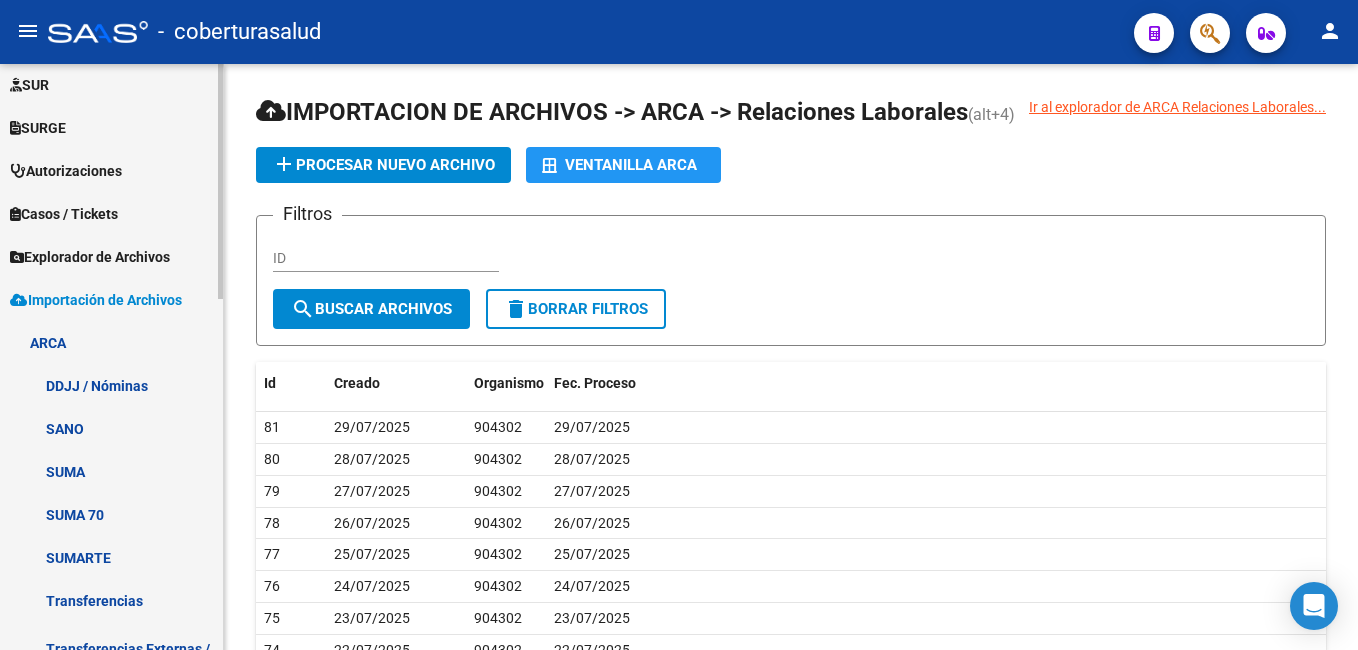 click on "DDJJ / Nóminas" at bounding box center (111, 385) 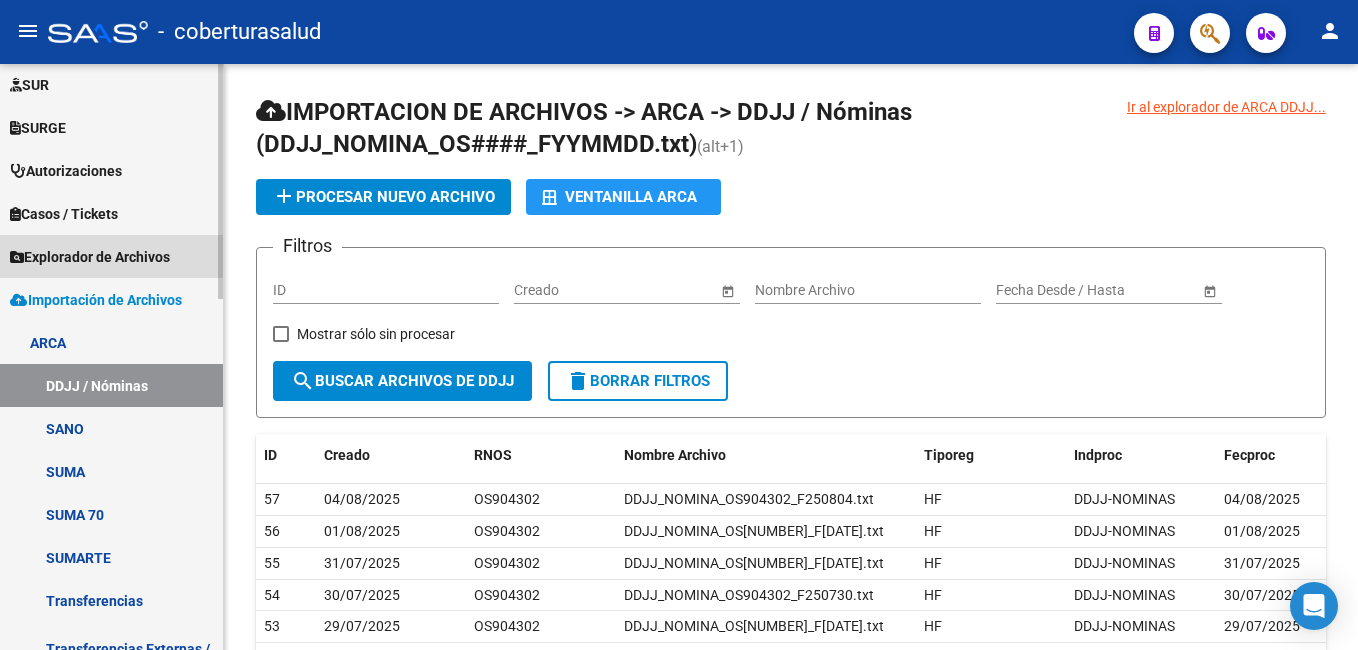 click on "Explorador de Archivos" at bounding box center [90, 257] 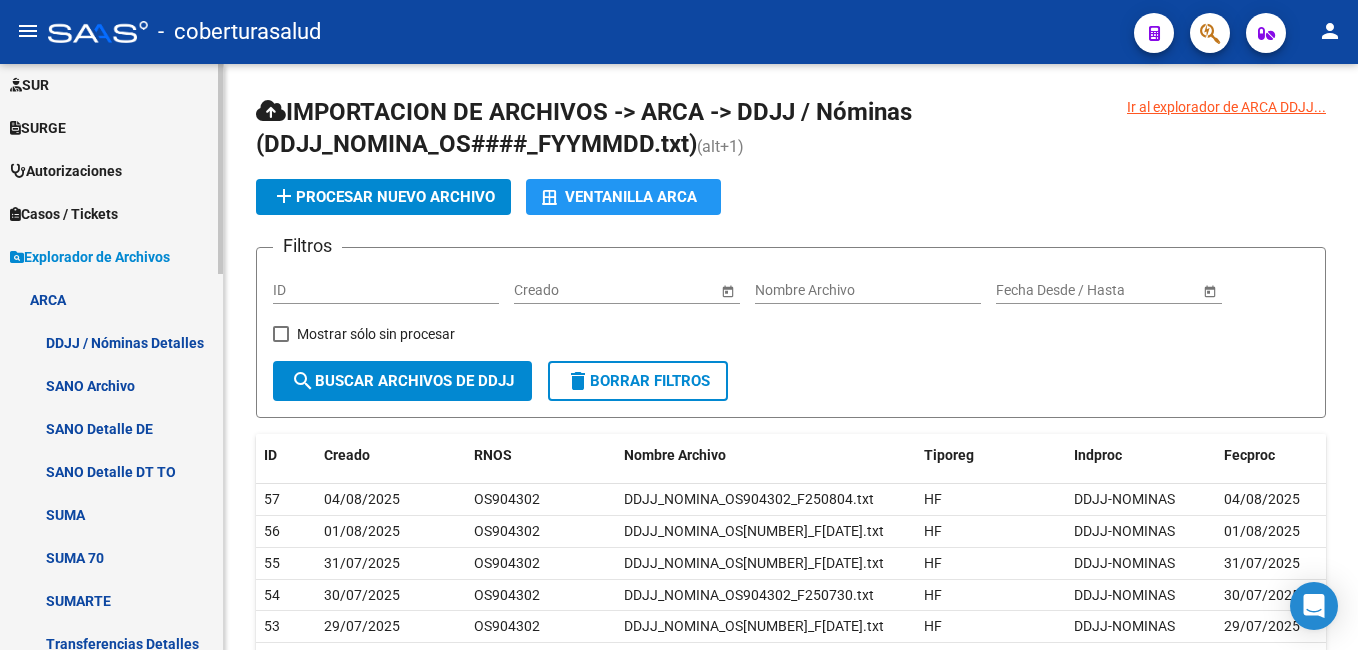 click on "DDJJ / Nóminas Detalles" at bounding box center [111, 342] 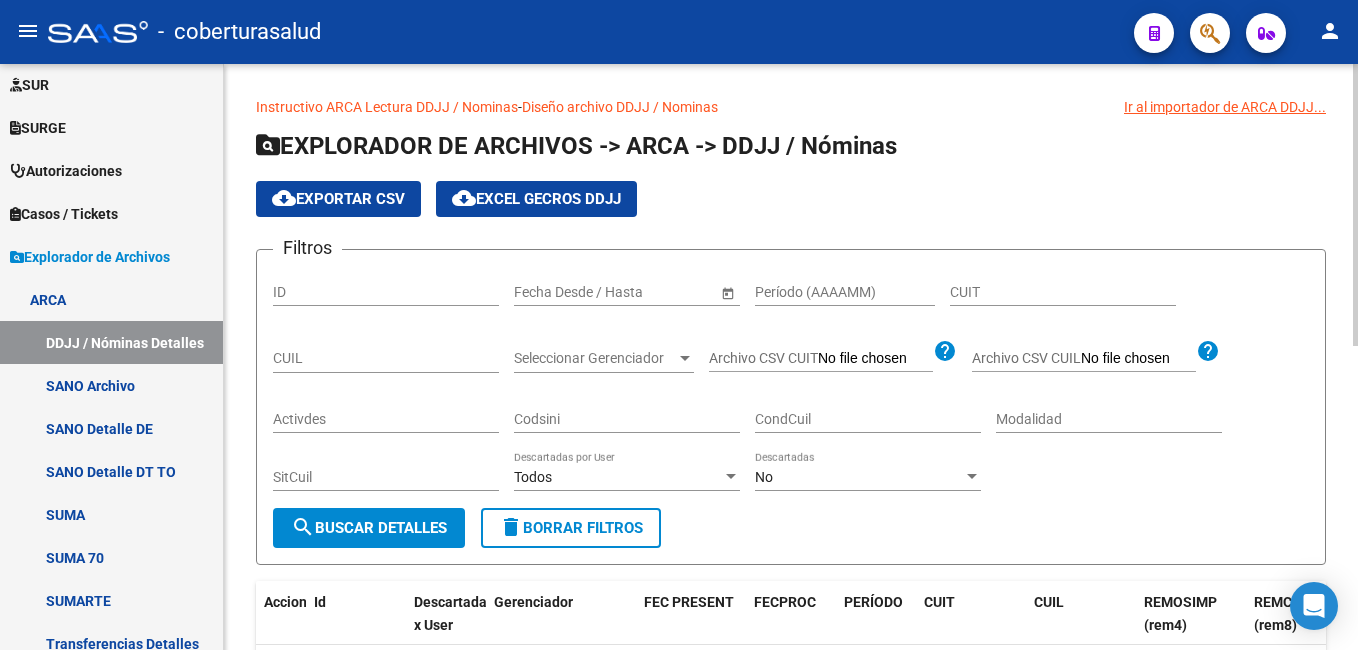 click on "CUIL" at bounding box center [386, 358] 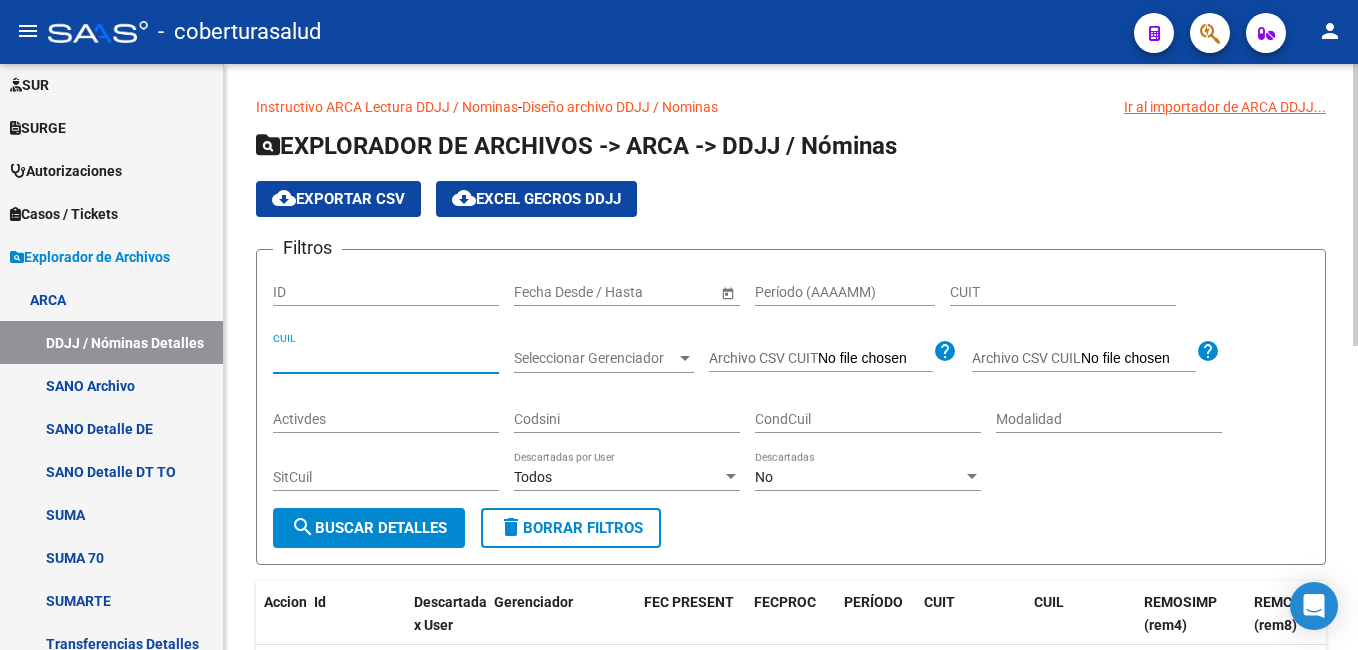 paste on "[NUMBER]" 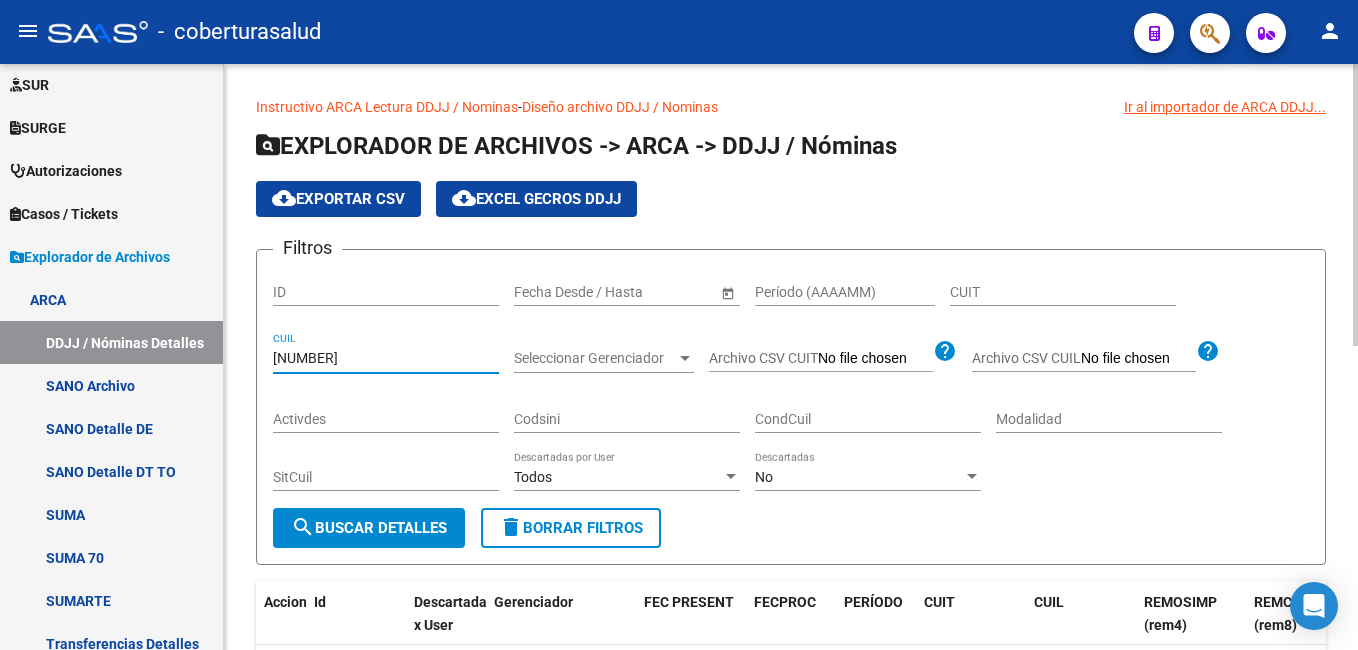 type on "[NUMBER]" 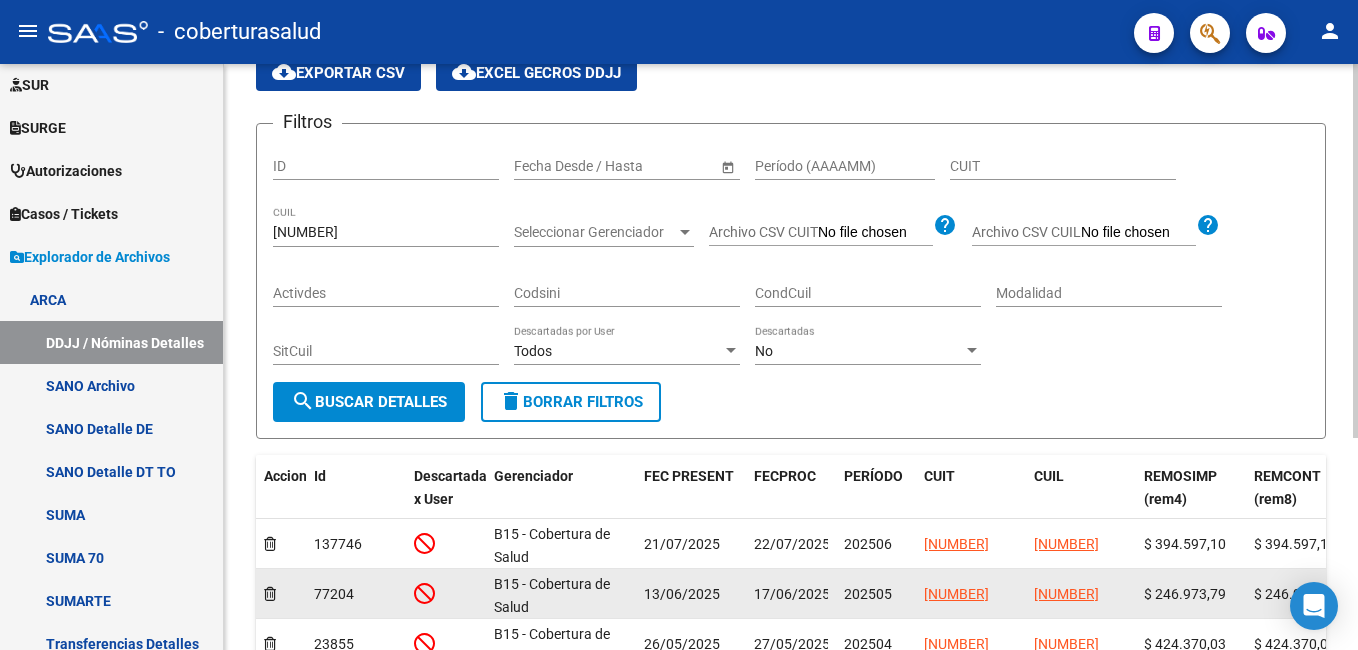 scroll, scrollTop: 300, scrollLeft: 0, axis: vertical 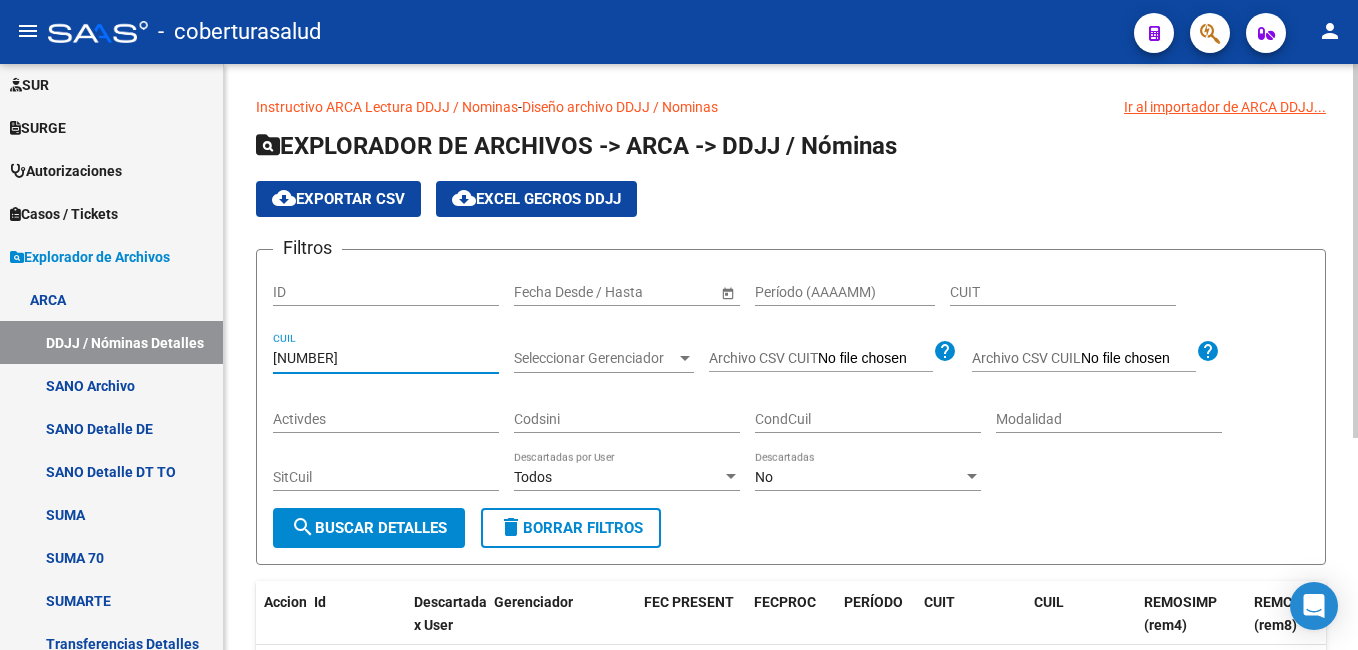 drag, startPoint x: 380, startPoint y: 360, endPoint x: 265, endPoint y: 360, distance: 115 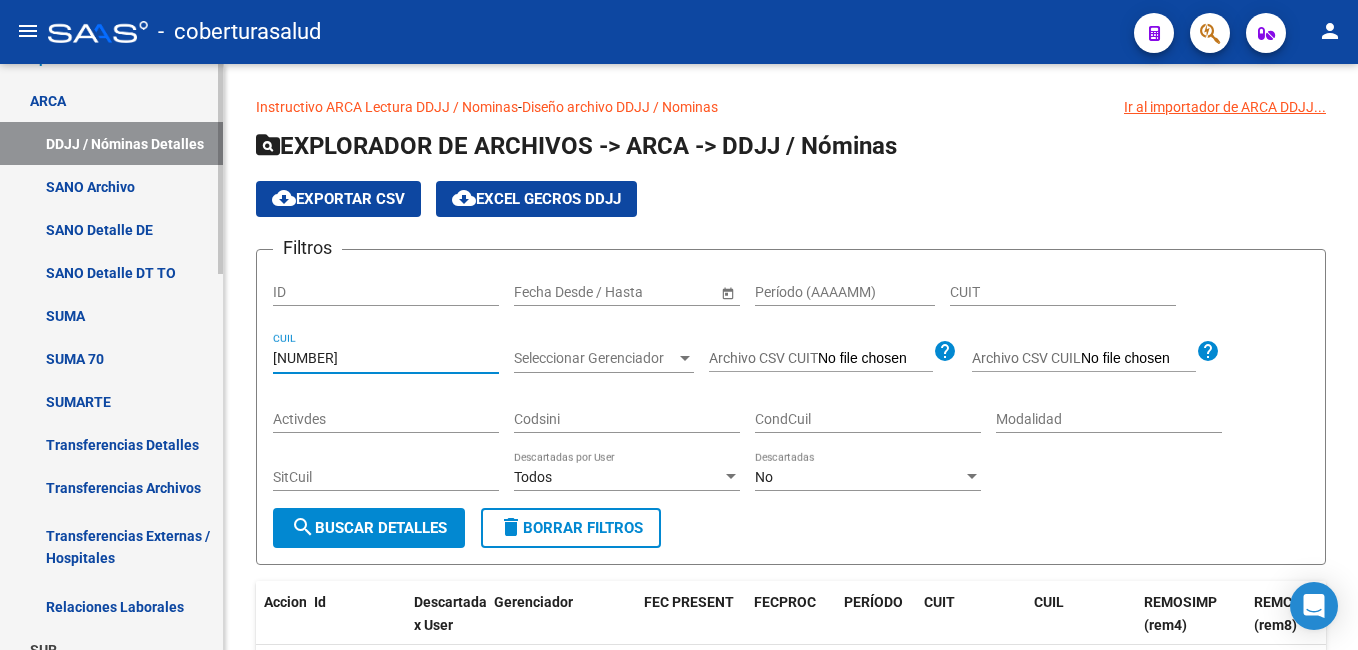 scroll, scrollTop: 682, scrollLeft: 0, axis: vertical 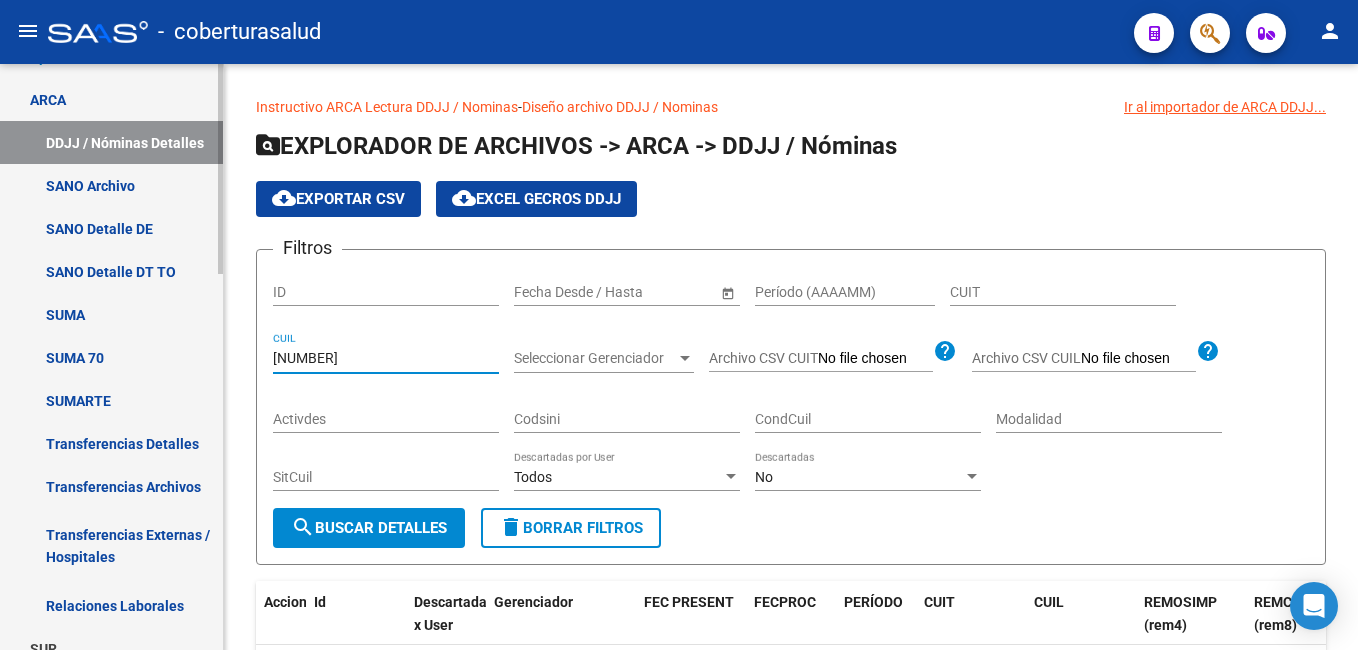 click on "Transferencias Detalles" at bounding box center (111, 443) 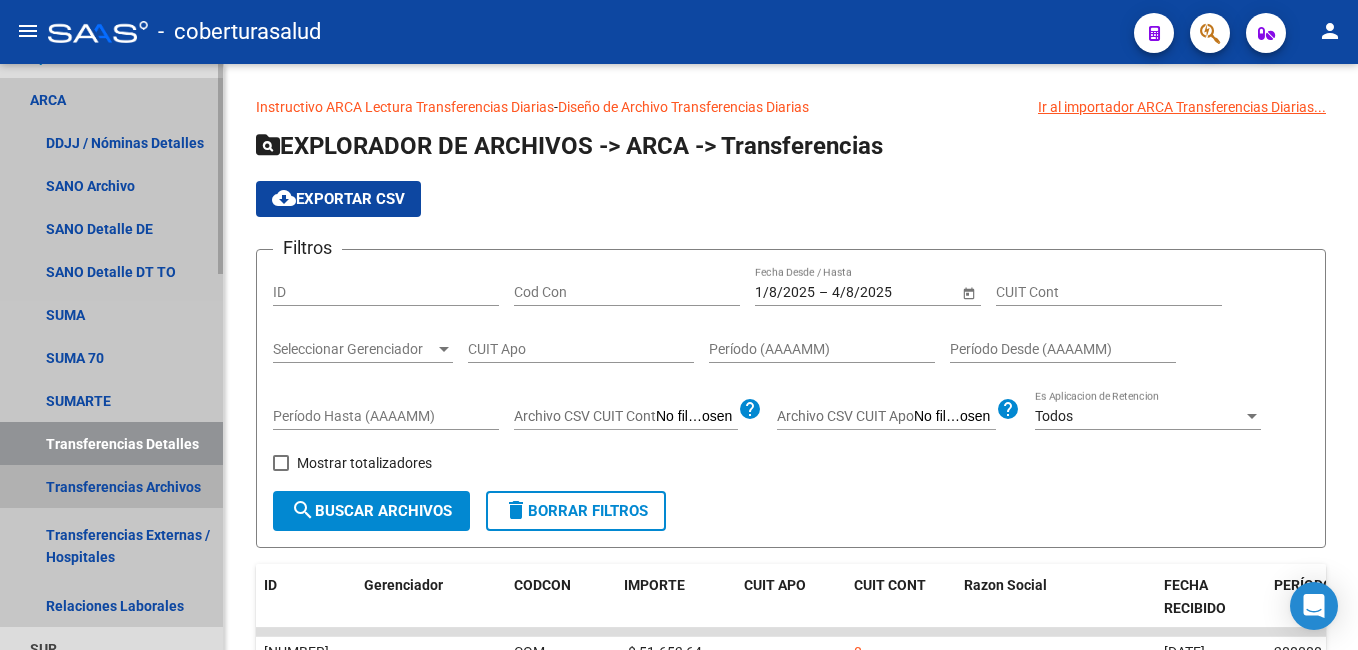 click on "Transferencias Archivos" at bounding box center (111, 486) 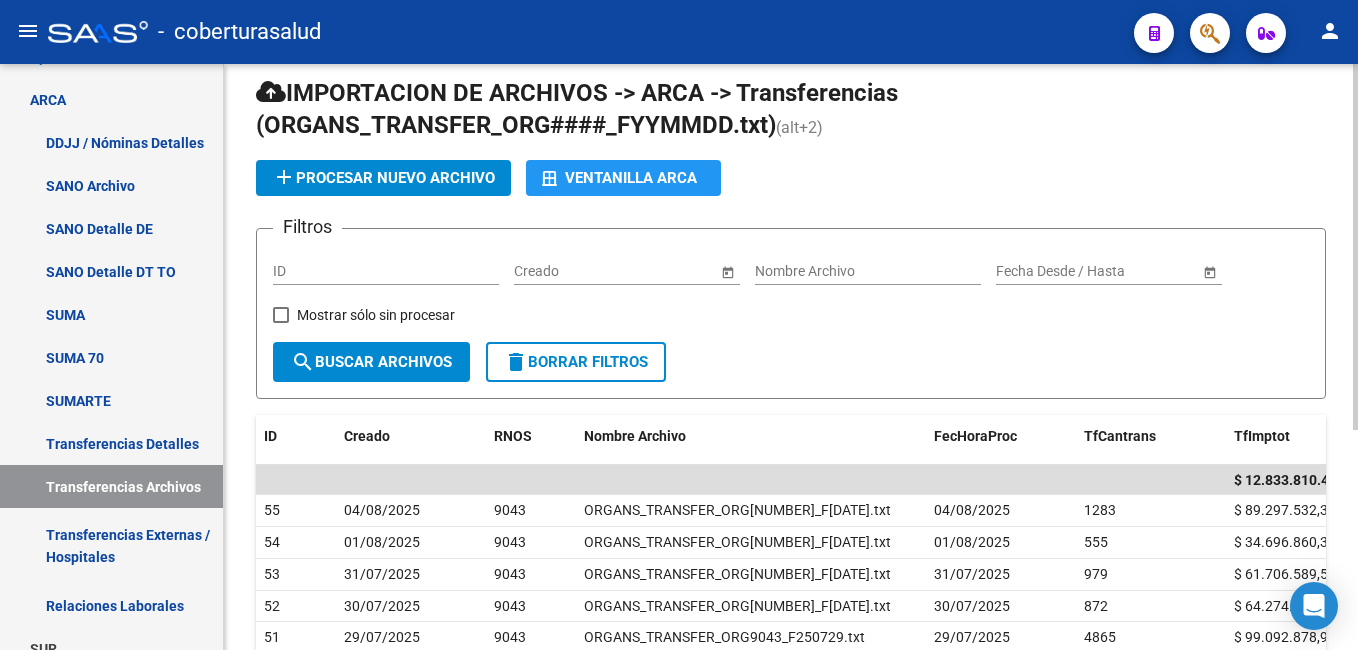 scroll, scrollTop: 100, scrollLeft: 0, axis: vertical 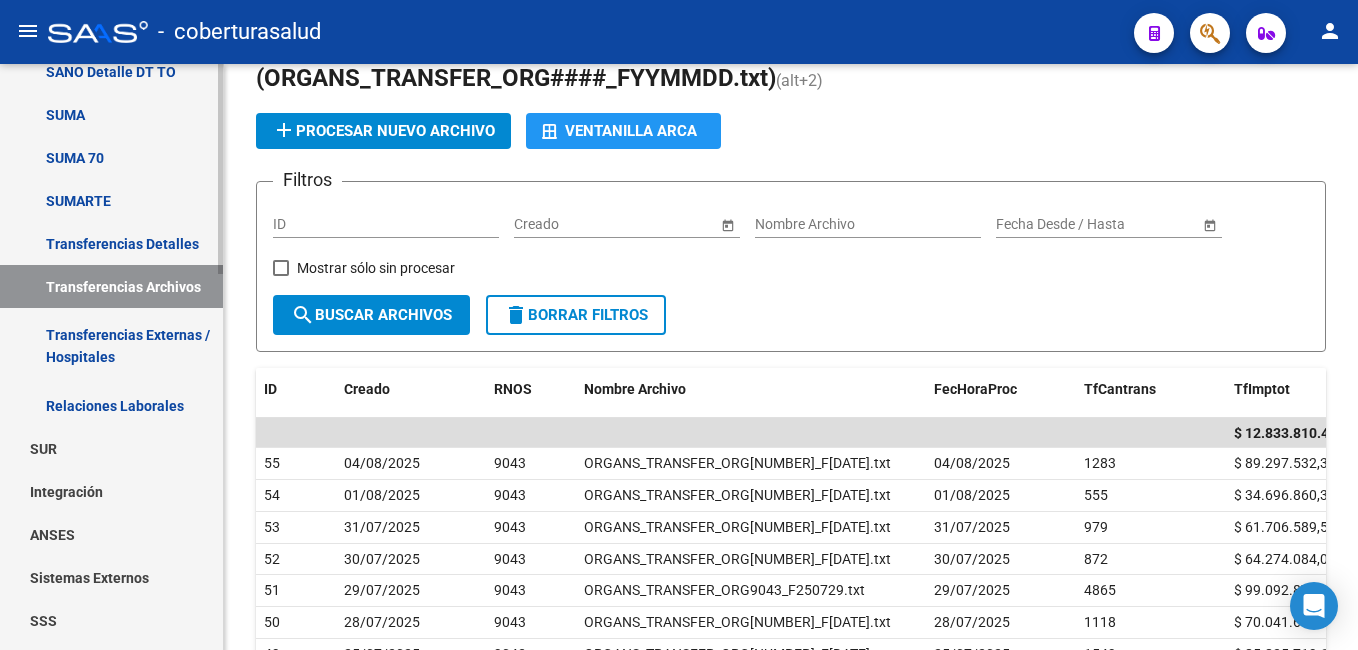 click on "Transferencias Detalles" at bounding box center (111, 243) 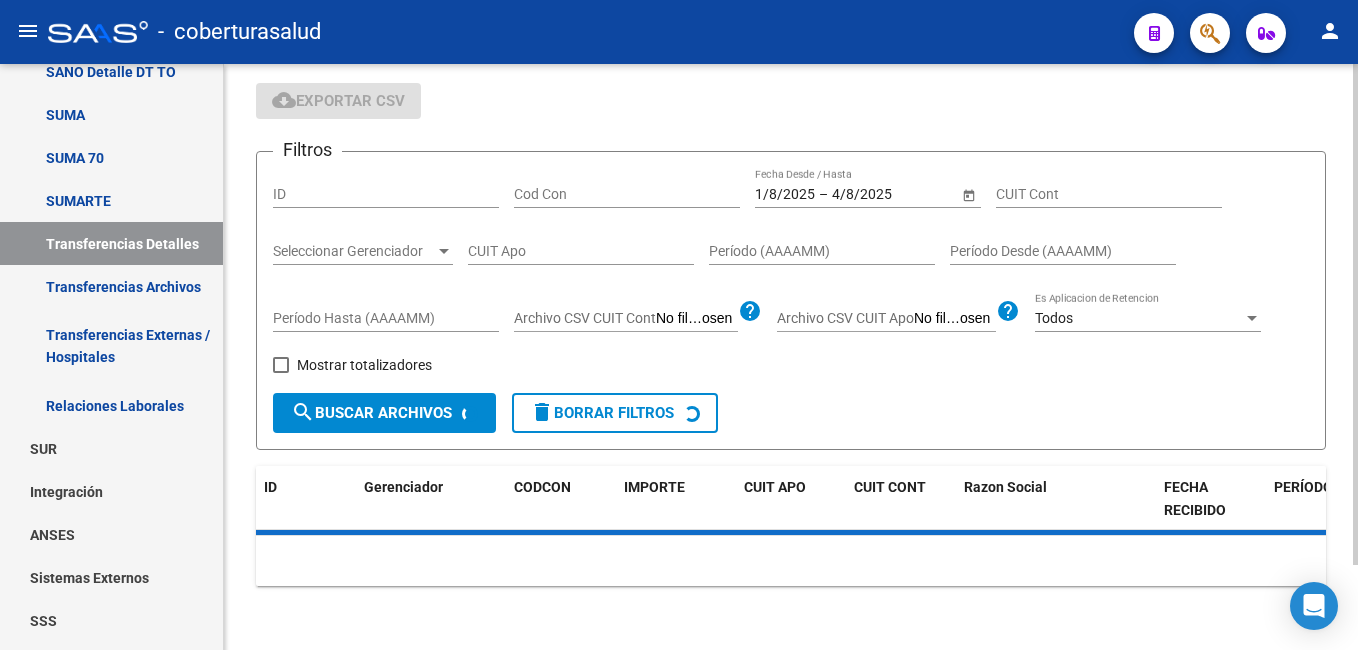 scroll, scrollTop: 100, scrollLeft: 0, axis: vertical 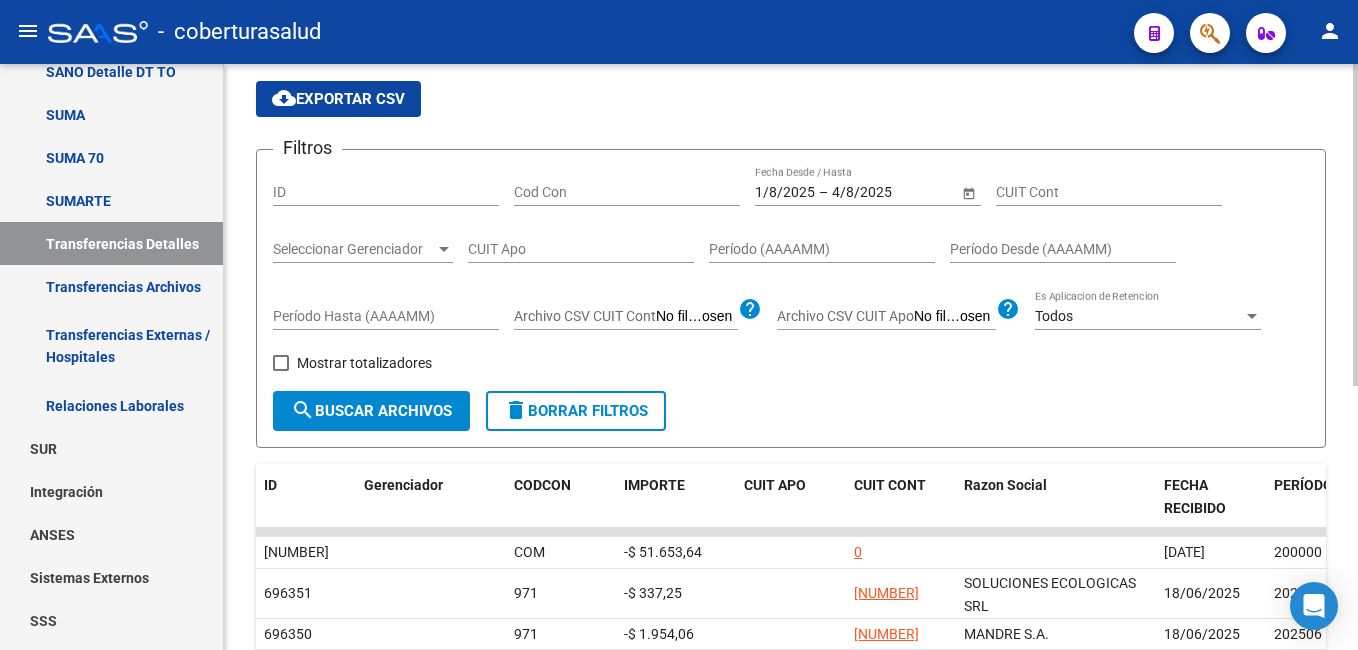 click on "Todos" at bounding box center (1139, 316) 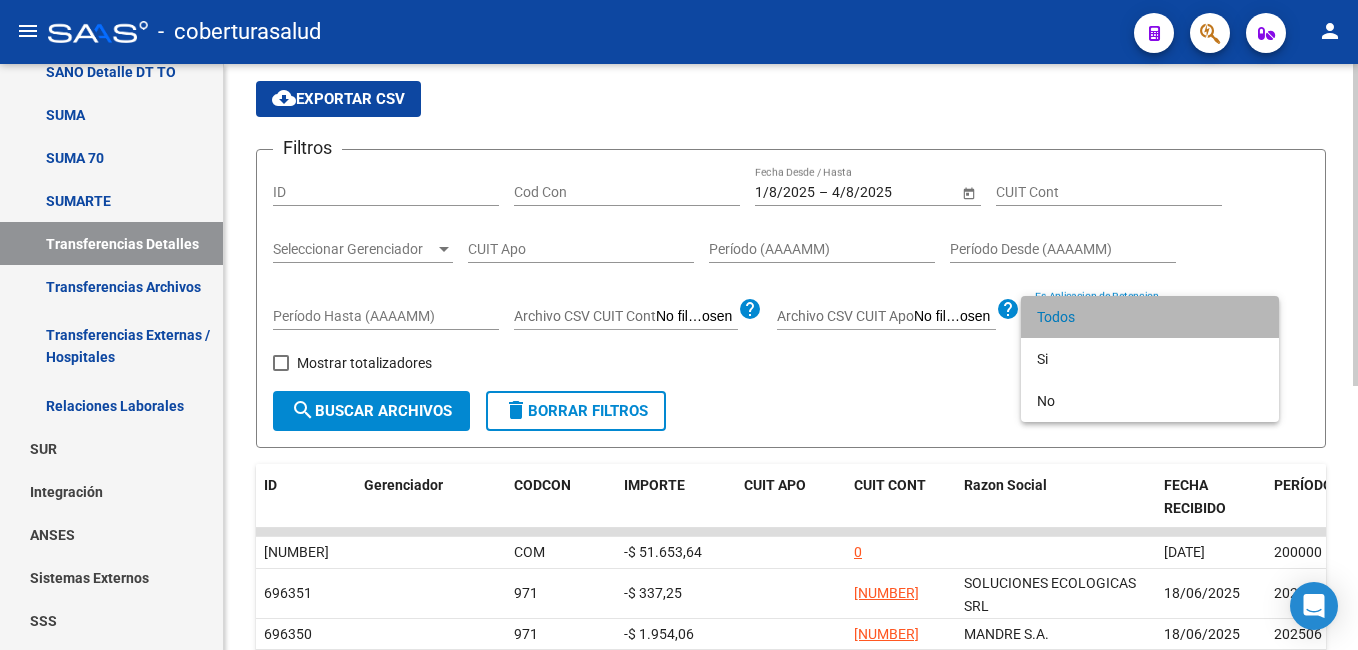 click on "Todos" at bounding box center (1150, 317) 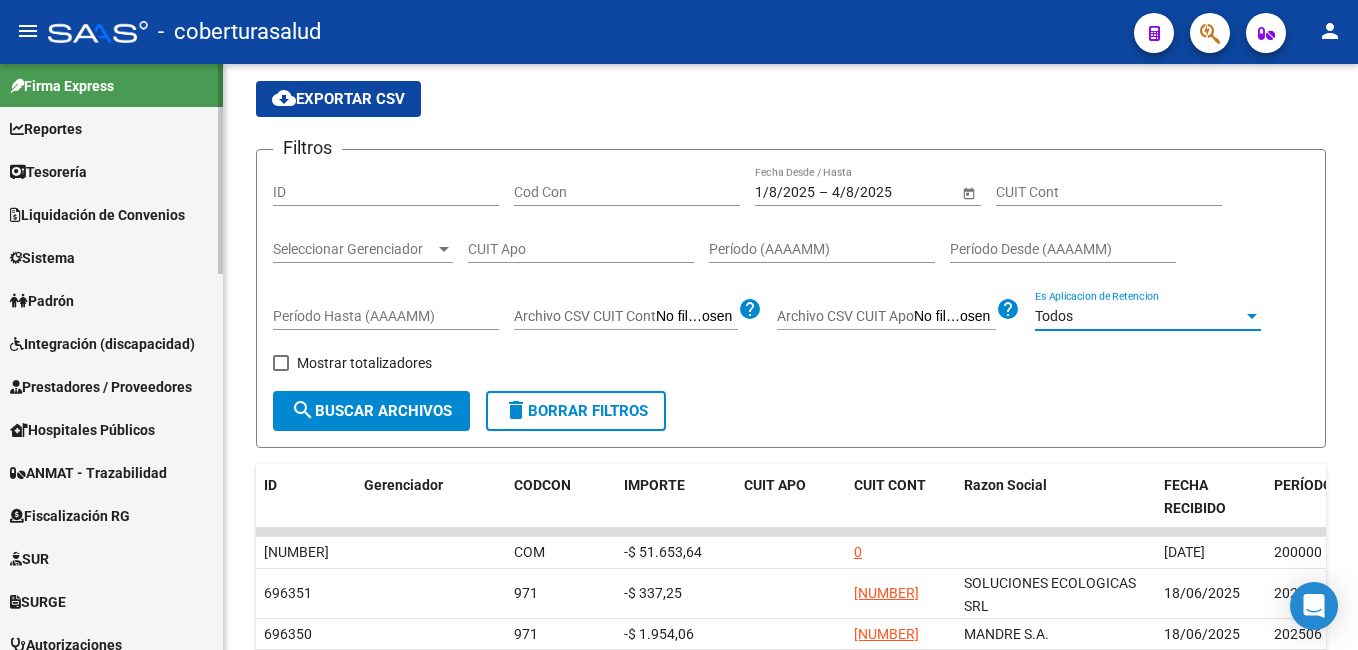 scroll, scrollTop: 0, scrollLeft: 0, axis: both 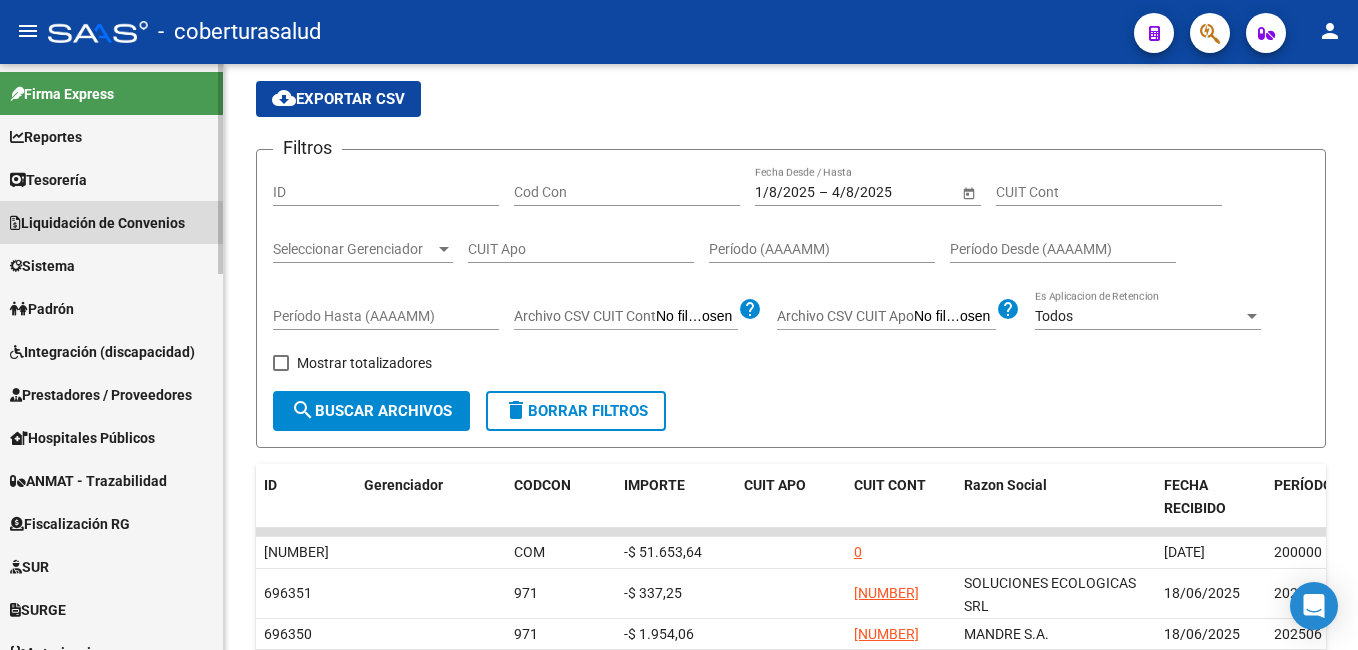 click on "Liquidación de Convenios" at bounding box center [97, 223] 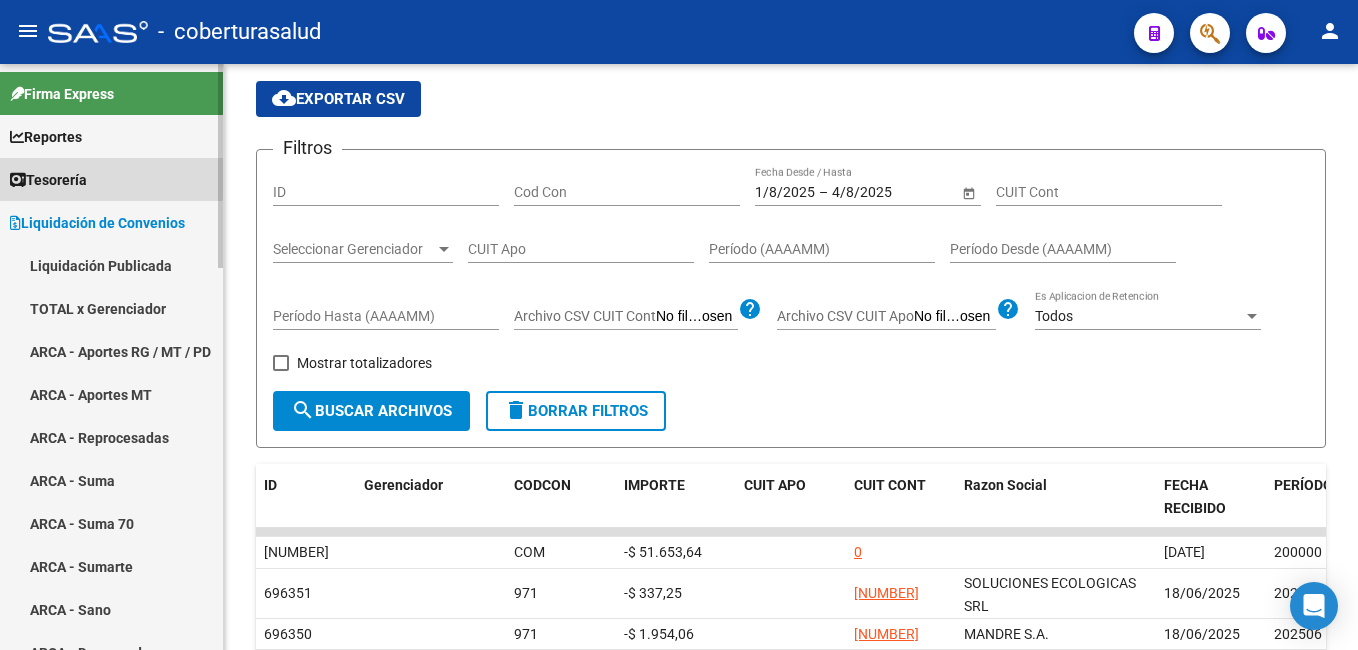 click on "Tesorería" at bounding box center [48, 180] 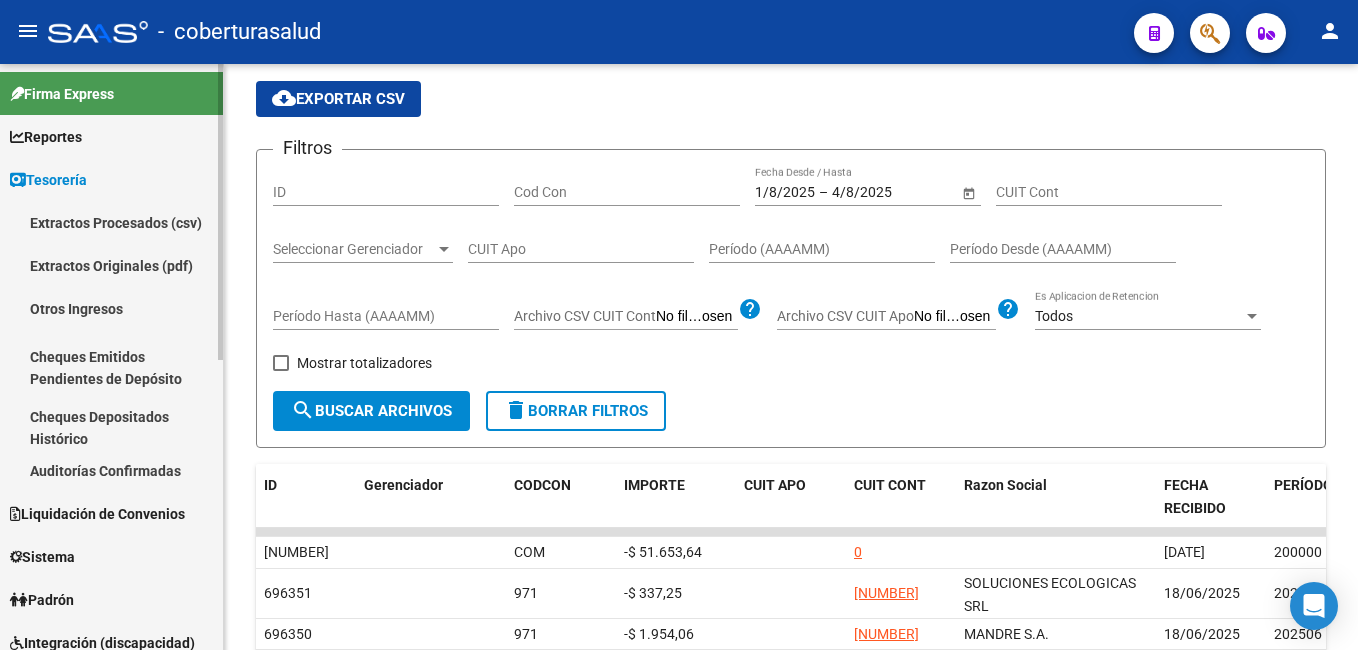 click on "Reportes" at bounding box center (111, 136) 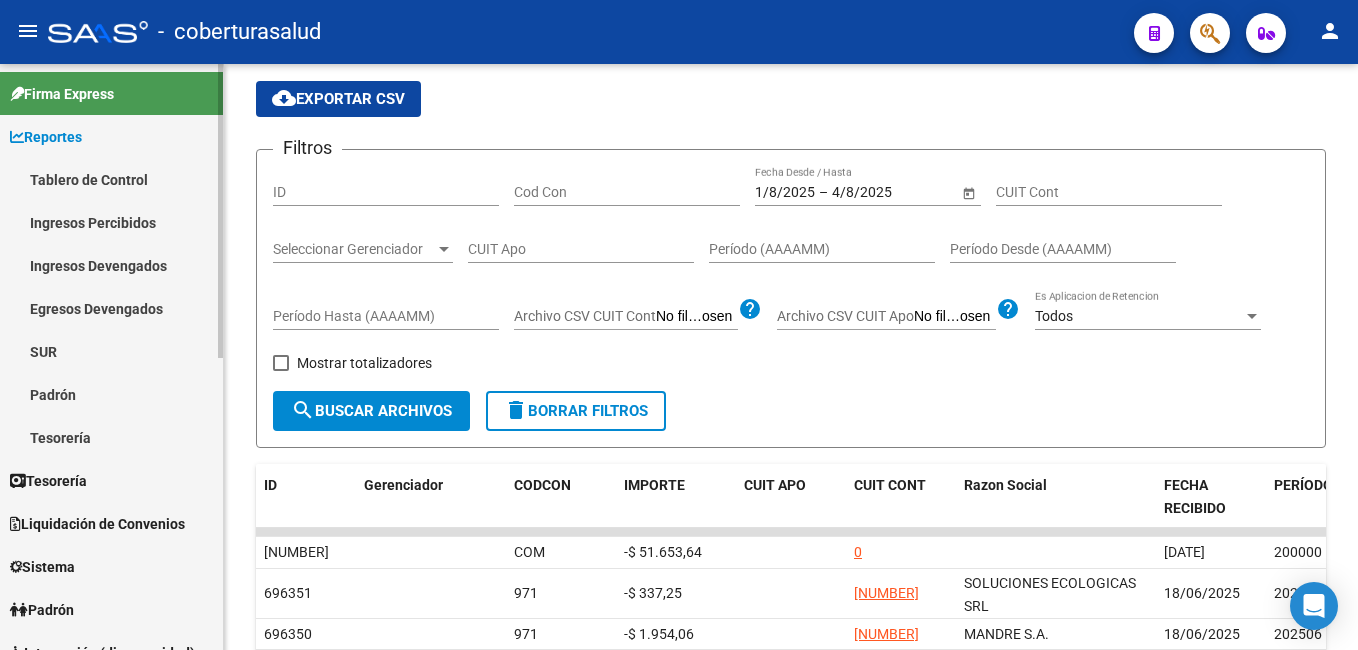 click on "Ingresos Percibidos" at bounding box center (111, 222) 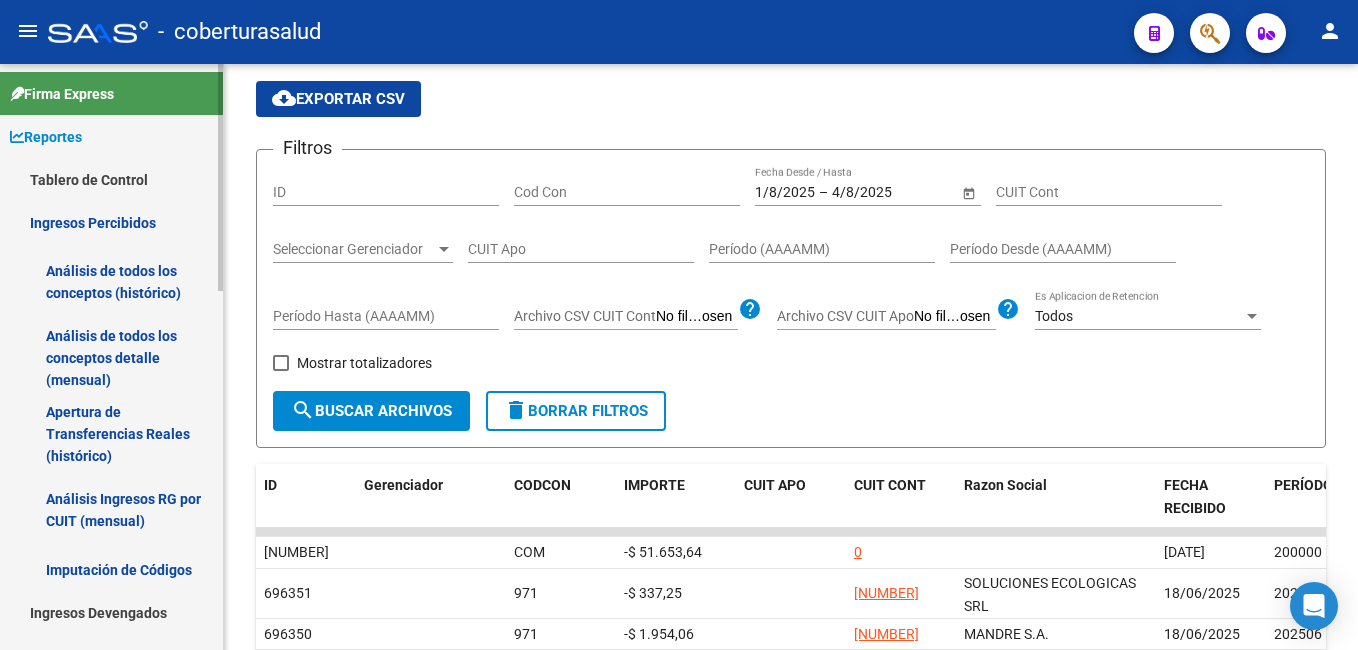click on "Análisis de todos los conceptos detalle (mensual)" at bounding box center (111, 358) 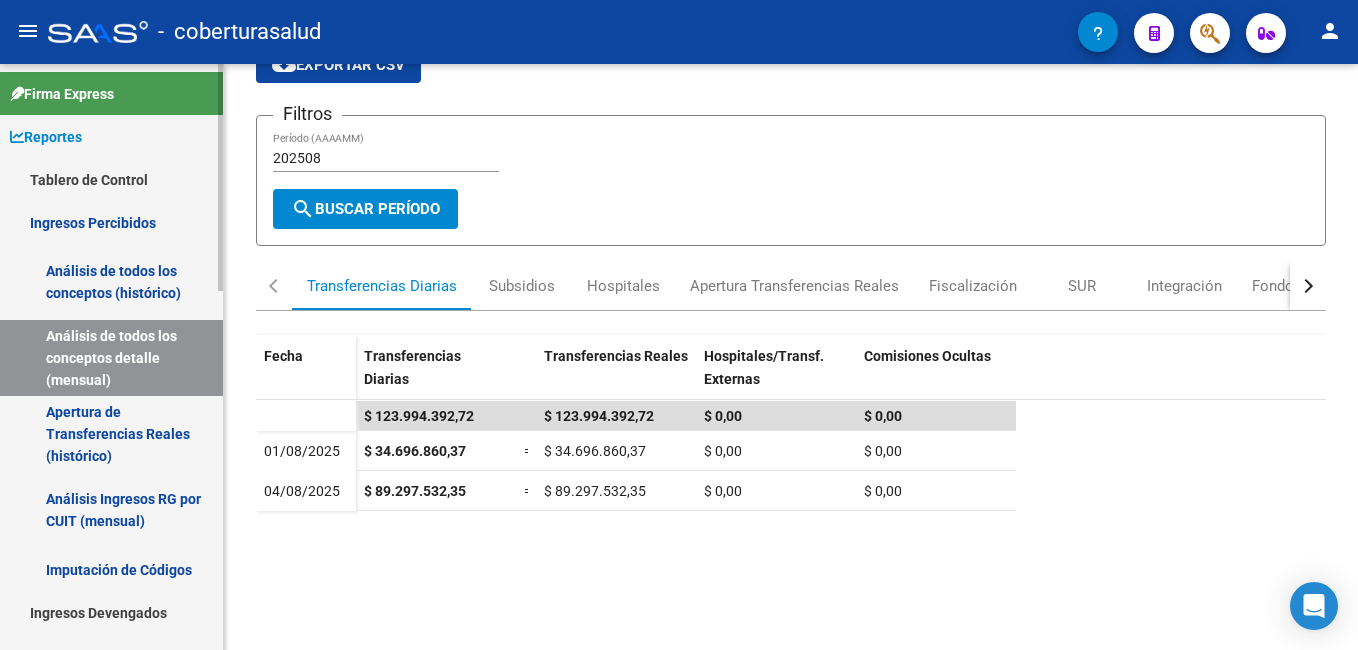 click on "Análisis de todos los conceptos (histórico)" at bounding box center (111, 282) 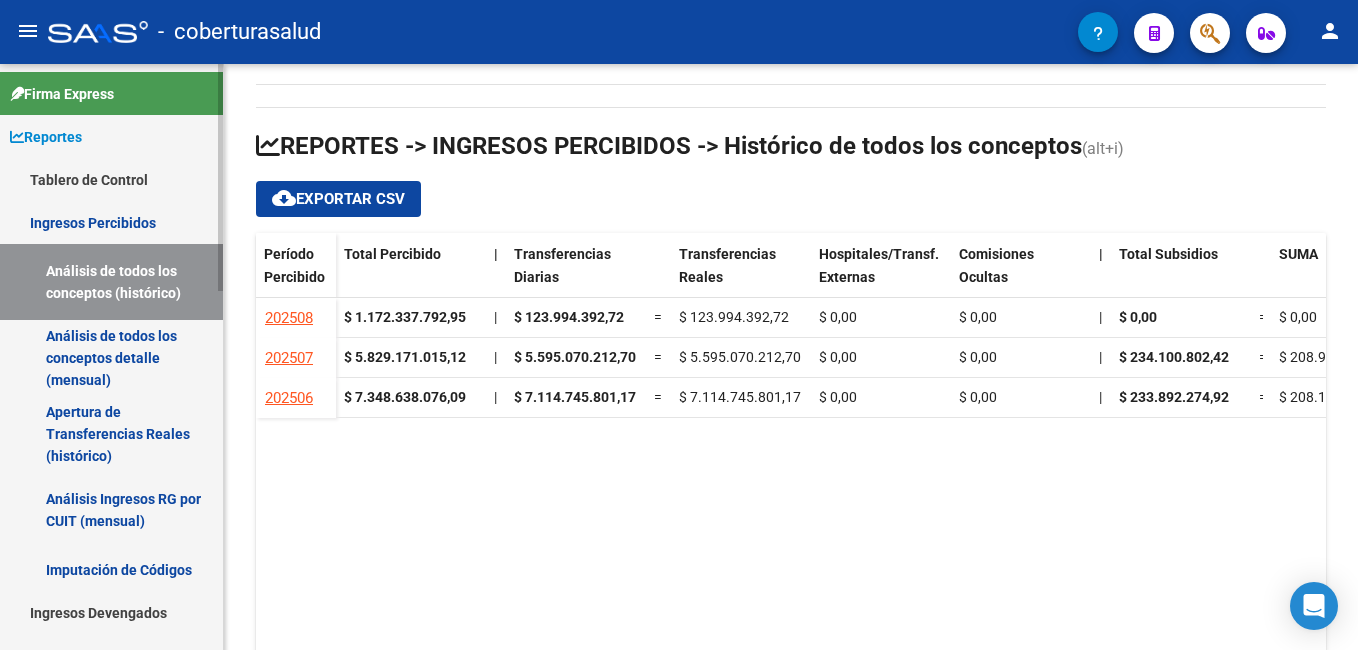click on "Apertura de Transferencias Reales (histórico)" at bounding box center (111, 434) 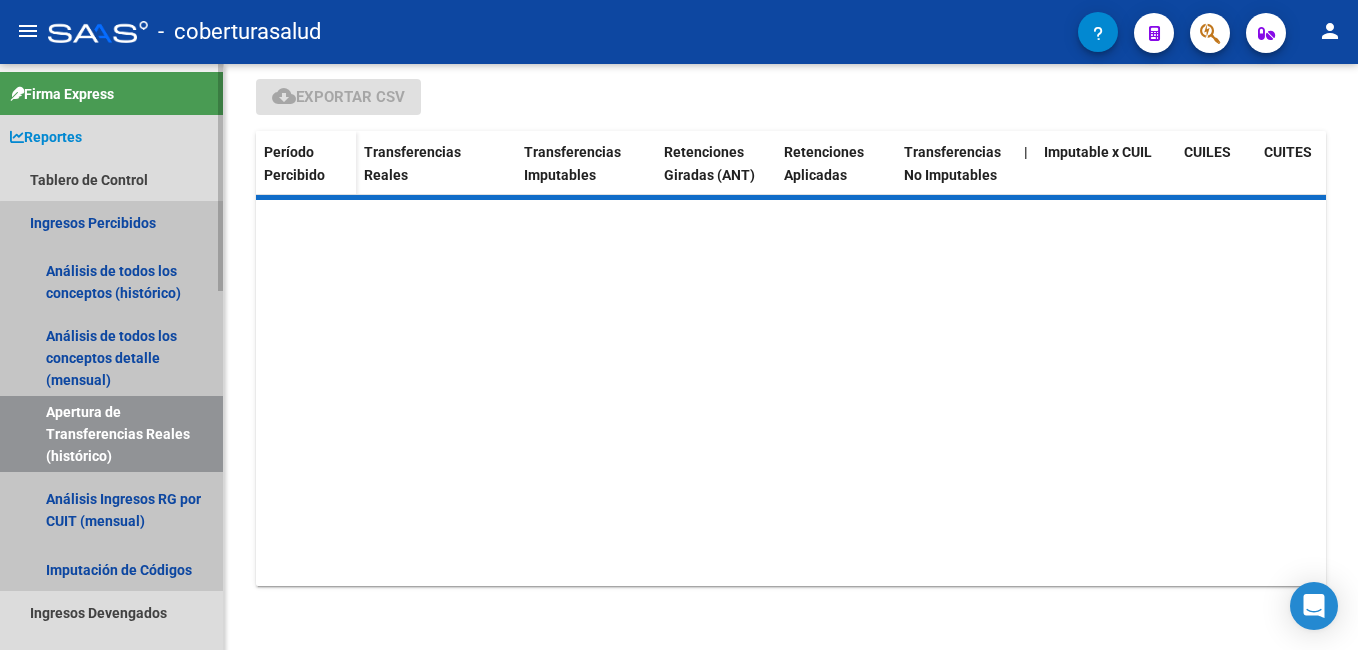 scroll, scrollTop: 68, scrollLeft: 0, axis: vertical 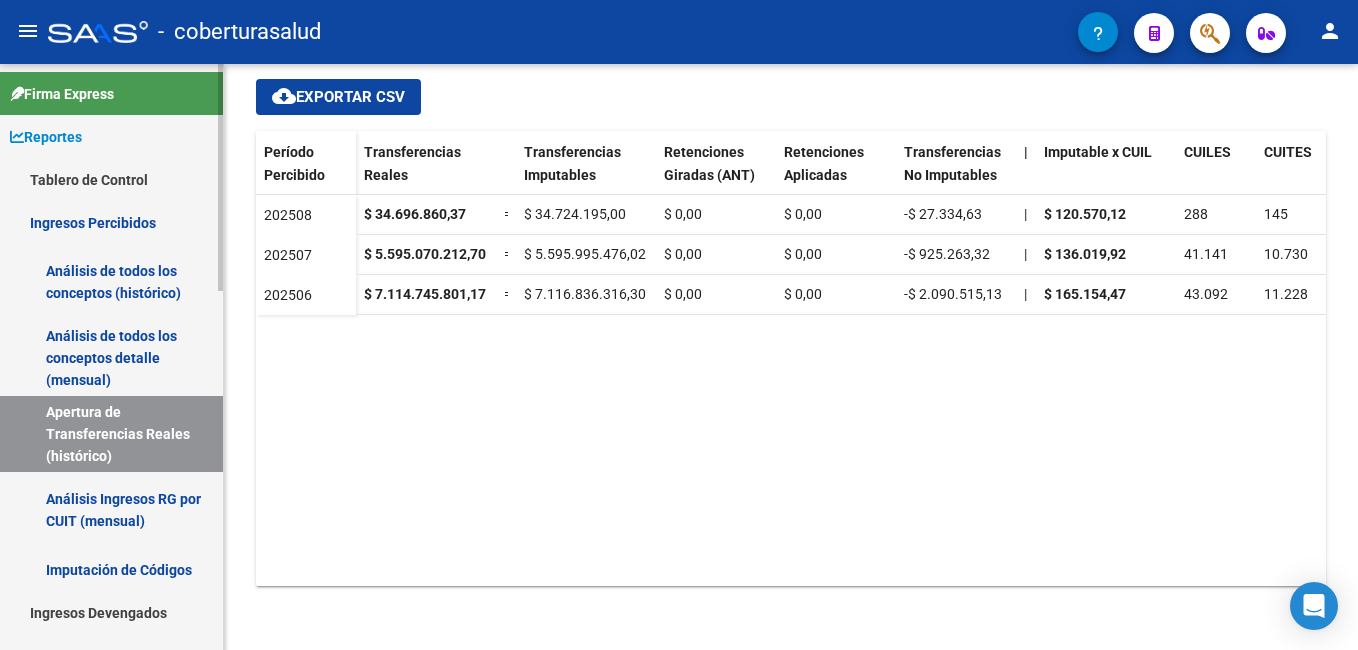 click on "Análisis Ingresos RG por CUIT (mensual)" at bounding box center [111, 510] 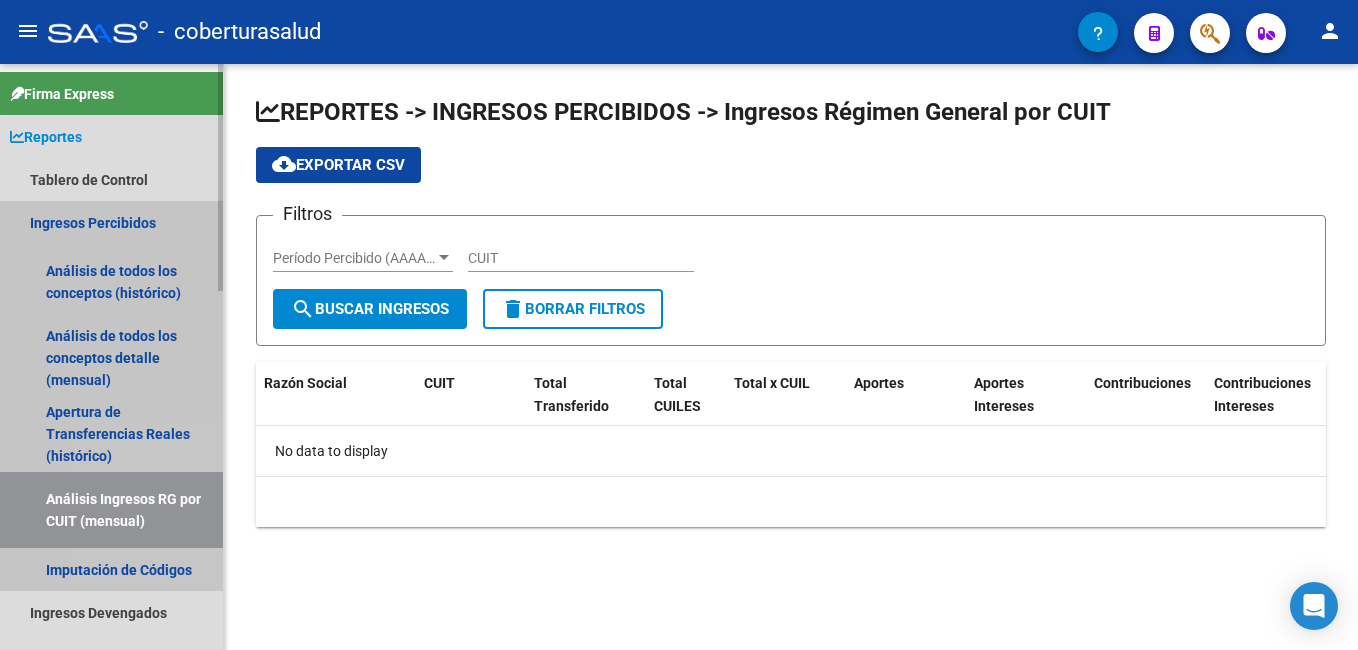 scroll, scrollTop: 0, scrollLeft: 0, axis: both 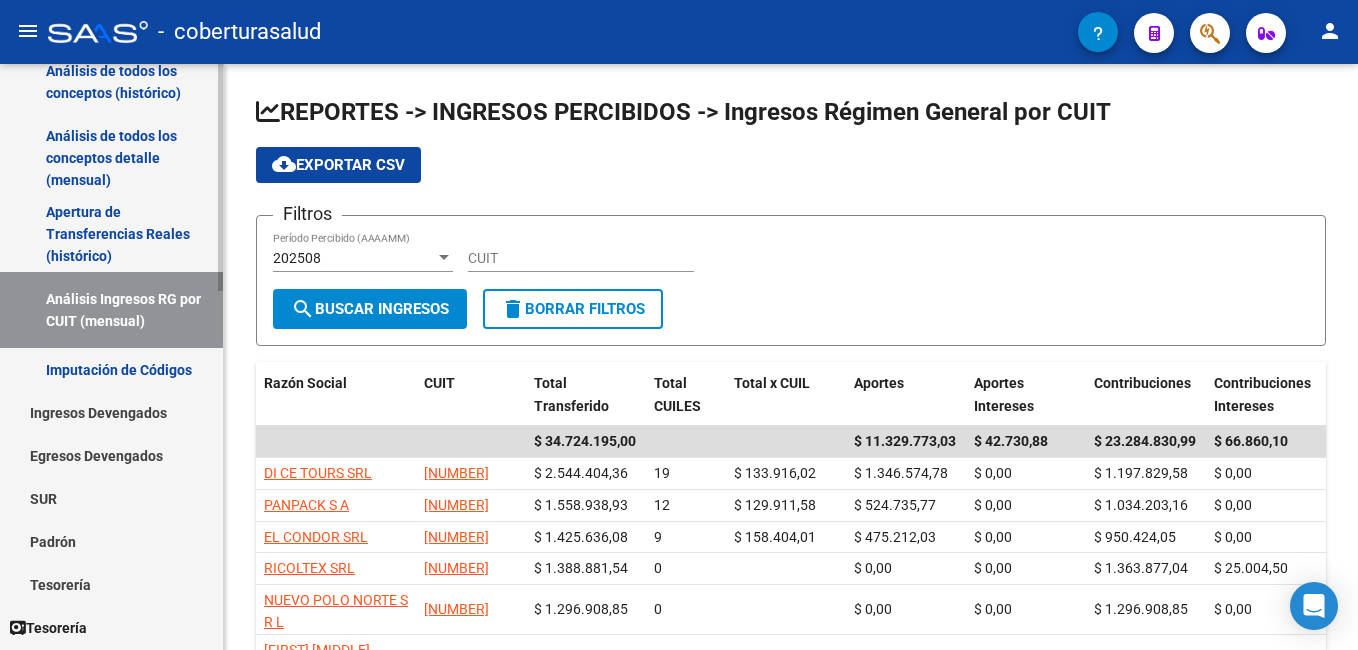 click on "Imputación de Códigos" at bounding box center [111, 369] 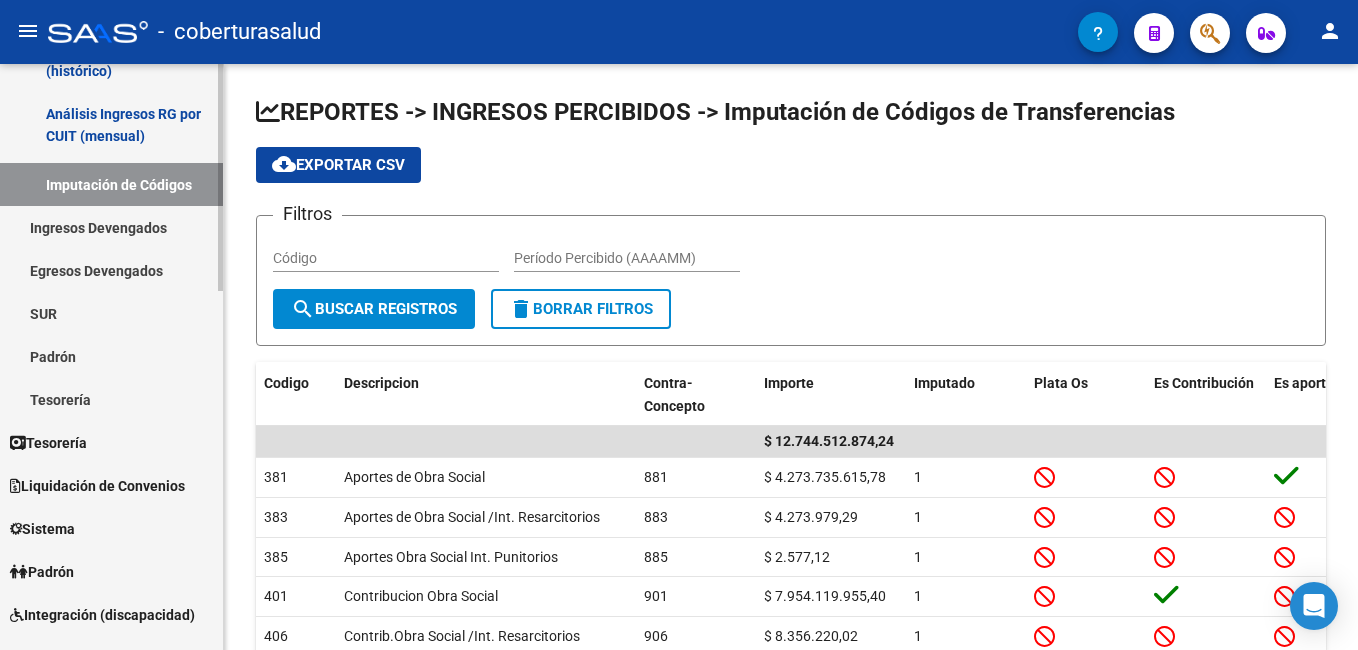 scroll, scrollTop: 400, scrollLeft: 0, axis: vertical 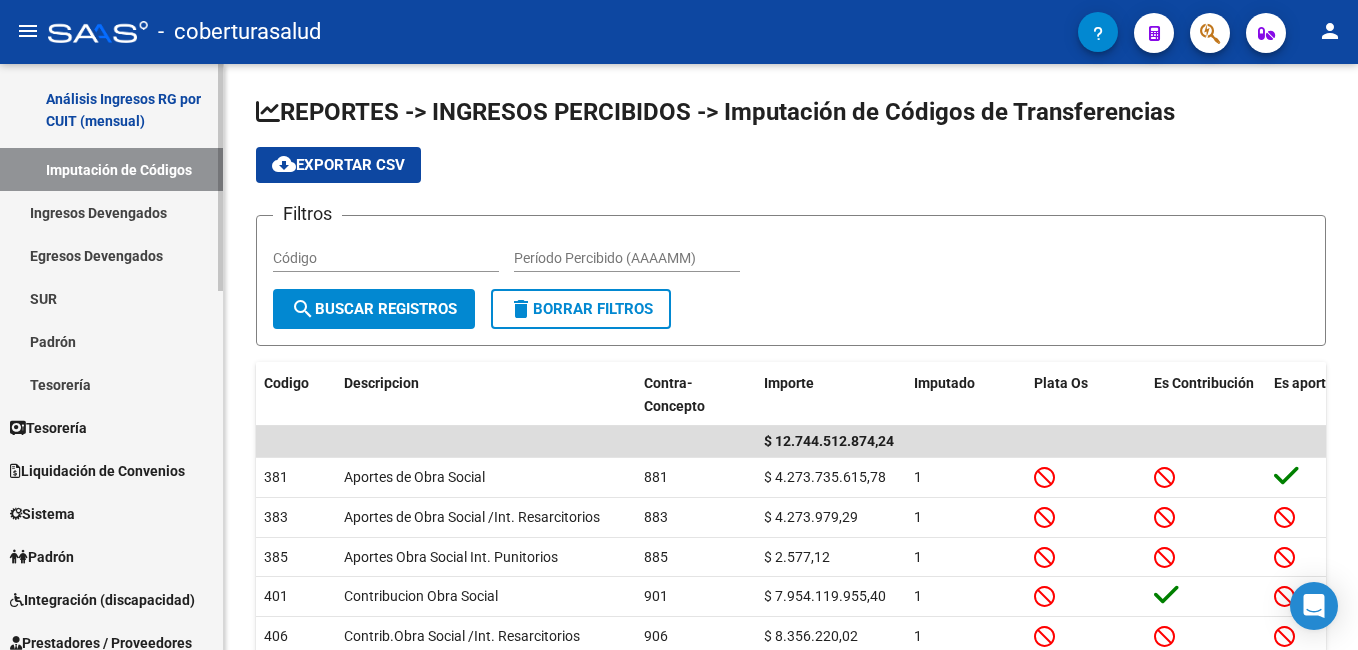 click on "Ingresos Devengados" at bounding box center [111, 212] 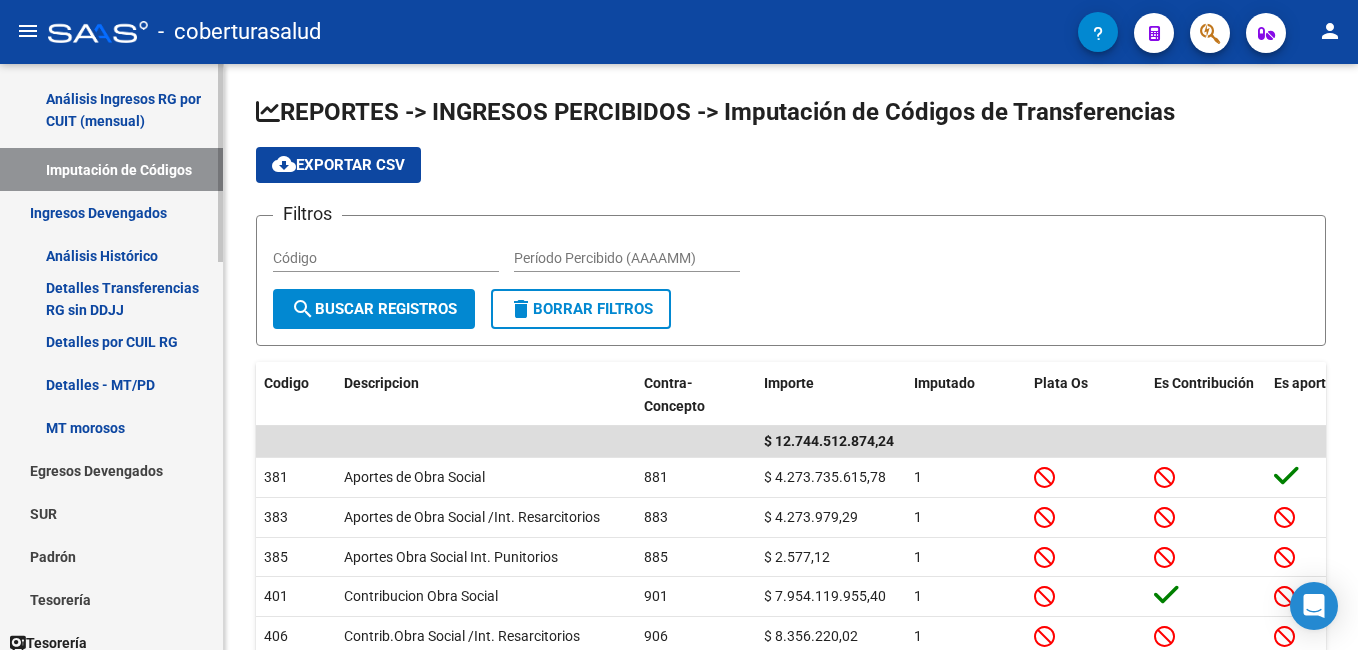 click on "Imputación de Códigos" at bounding box center [111, 169] 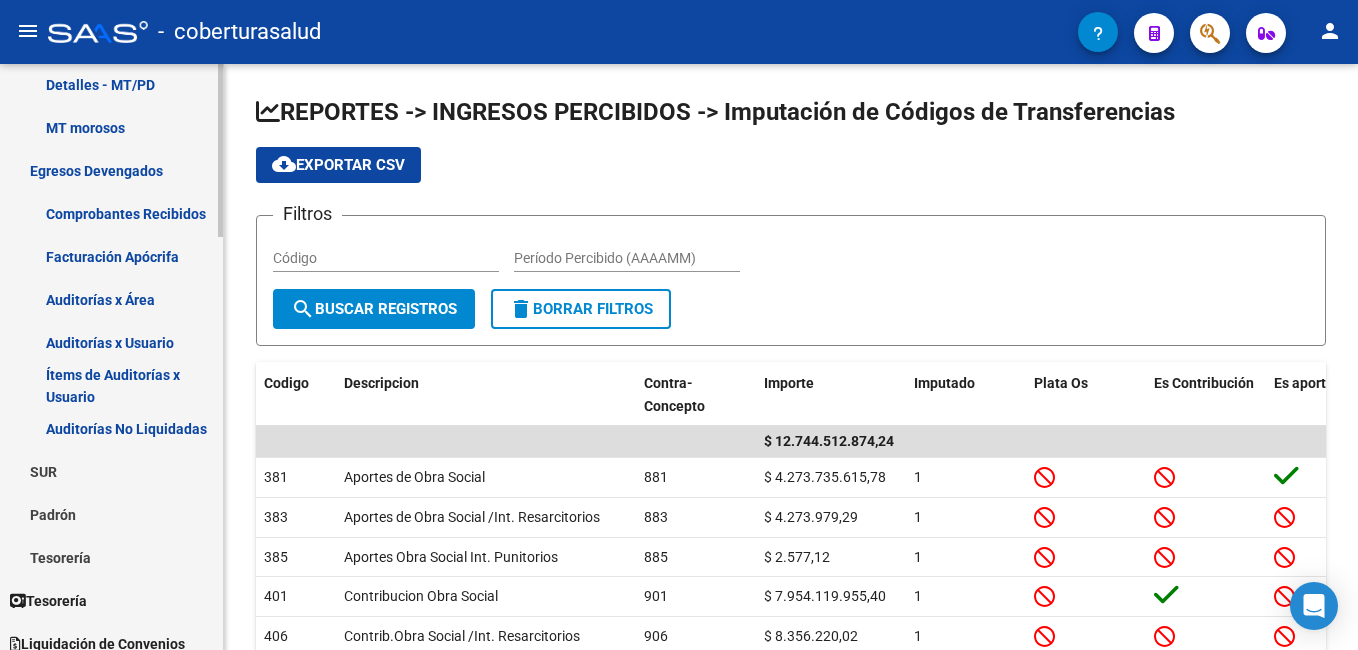 scroll, scrollTop: 300, scrollLeft: 0, axis: vertical 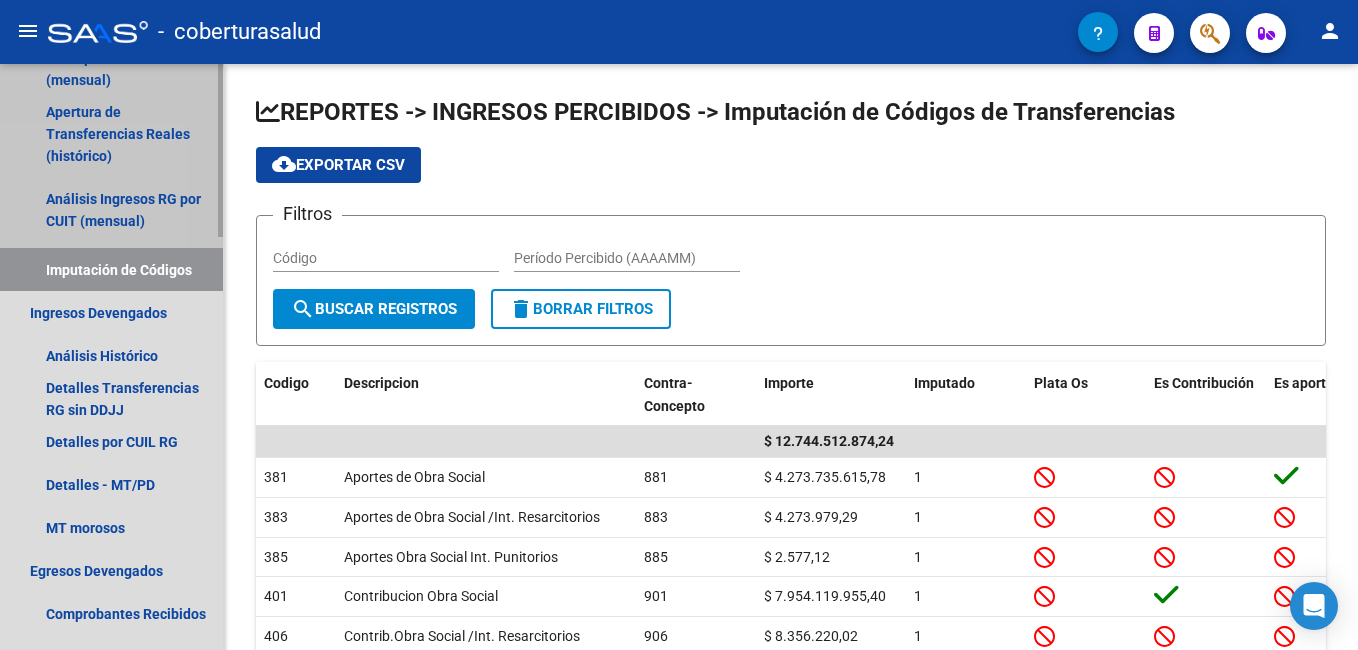 click on "Imputación de Códigos" at bounding box center (111, 269) 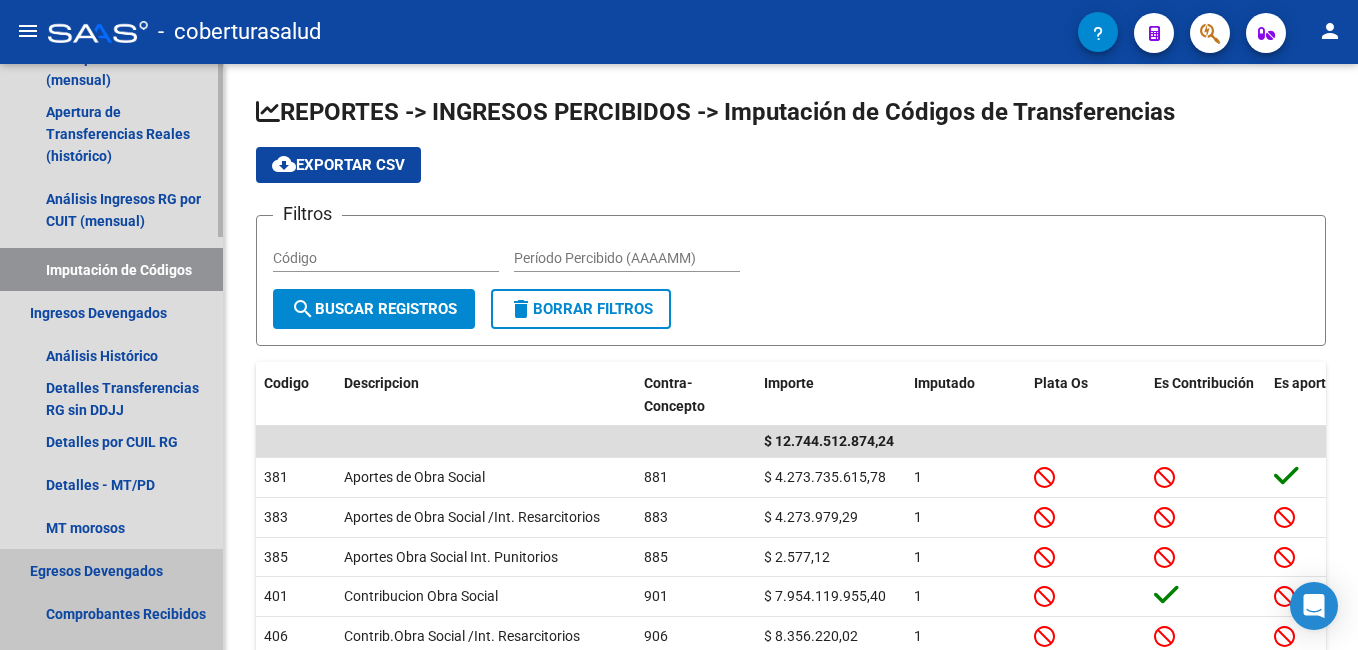 click on "Egresos Devengados" at bounding box center (111, 570) 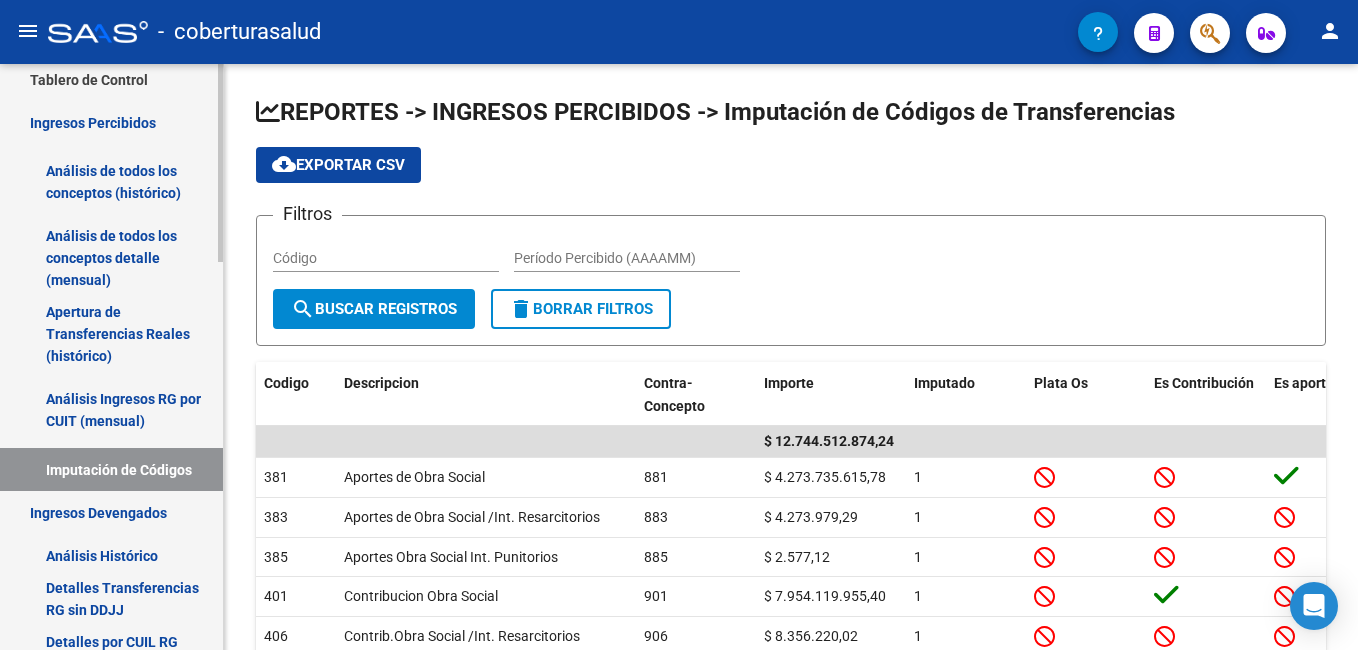 scroll, scrollTop: 0, scrollLeft: 0, axis: both 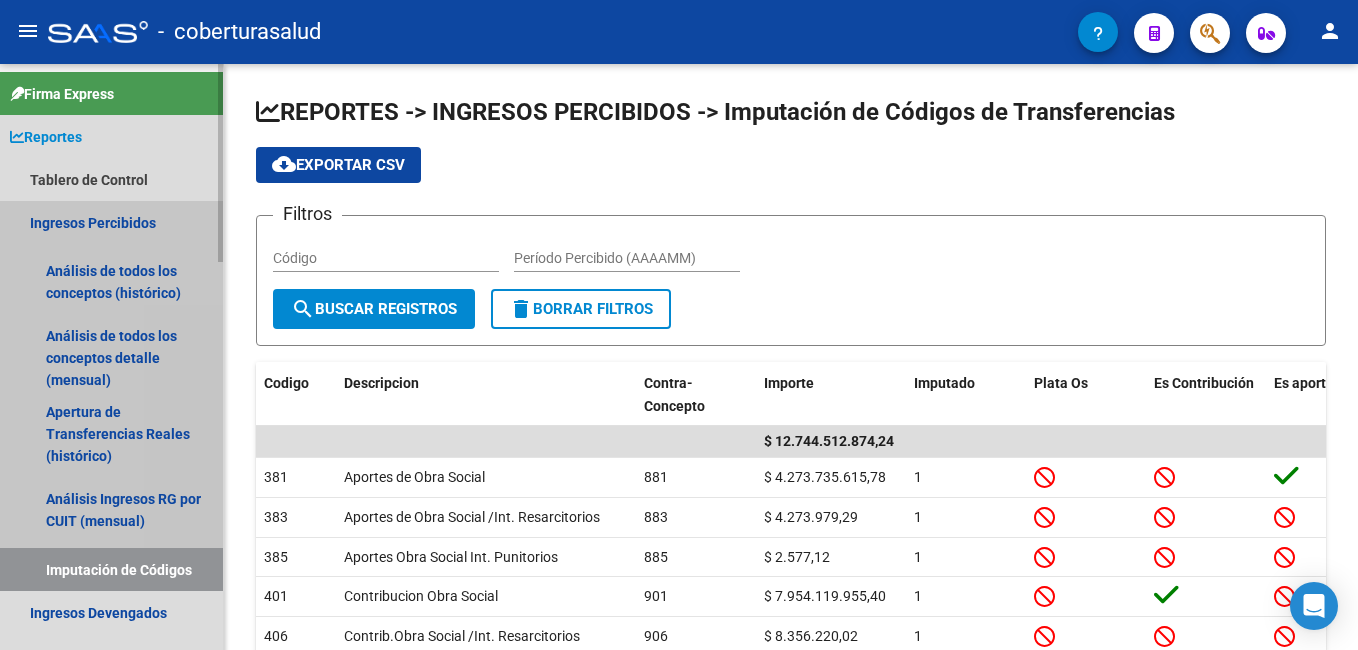 click on "Ingresos Percibidos" at bounding box center (111, 222) 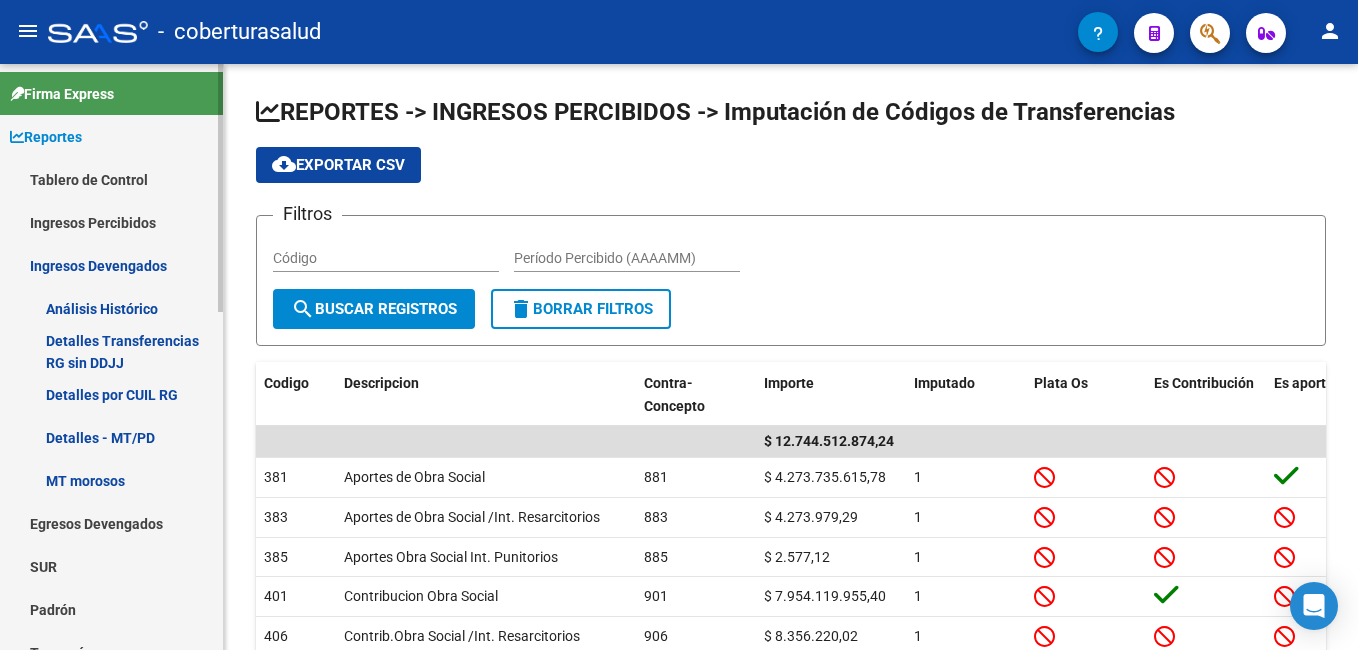 click on "Ingresos Devengados" at bounding box center [111, 265] 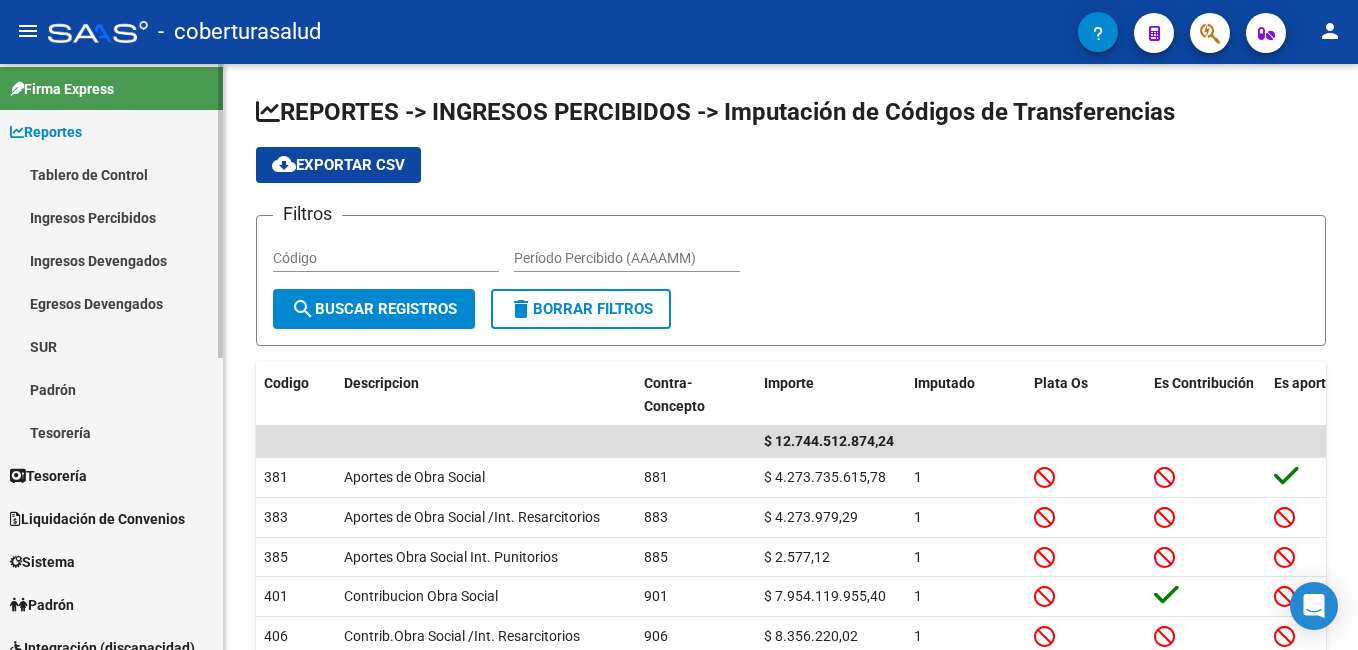 scroll, scrollTop: 0, scrollLeft: 0, axis: both 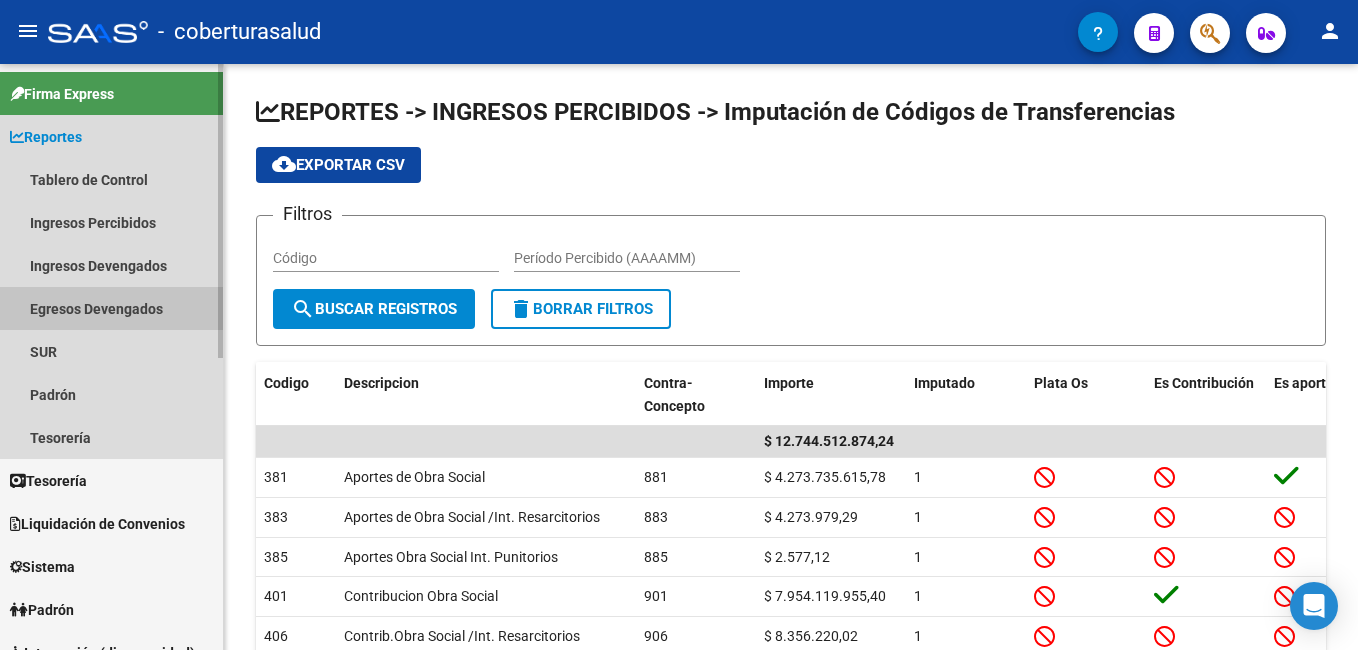 click on "Egresos Devengados" at bounding box center [111, 308] 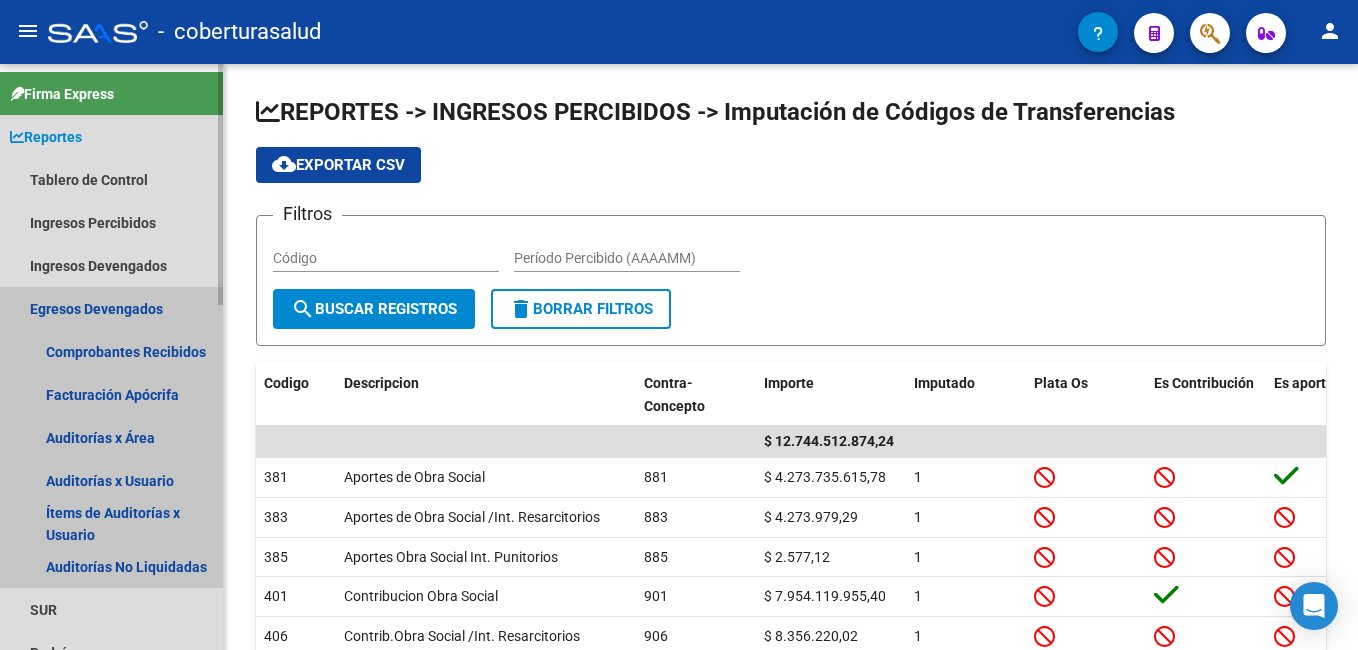 click on "Egresos Devengados" at bounding box center (111, 308) 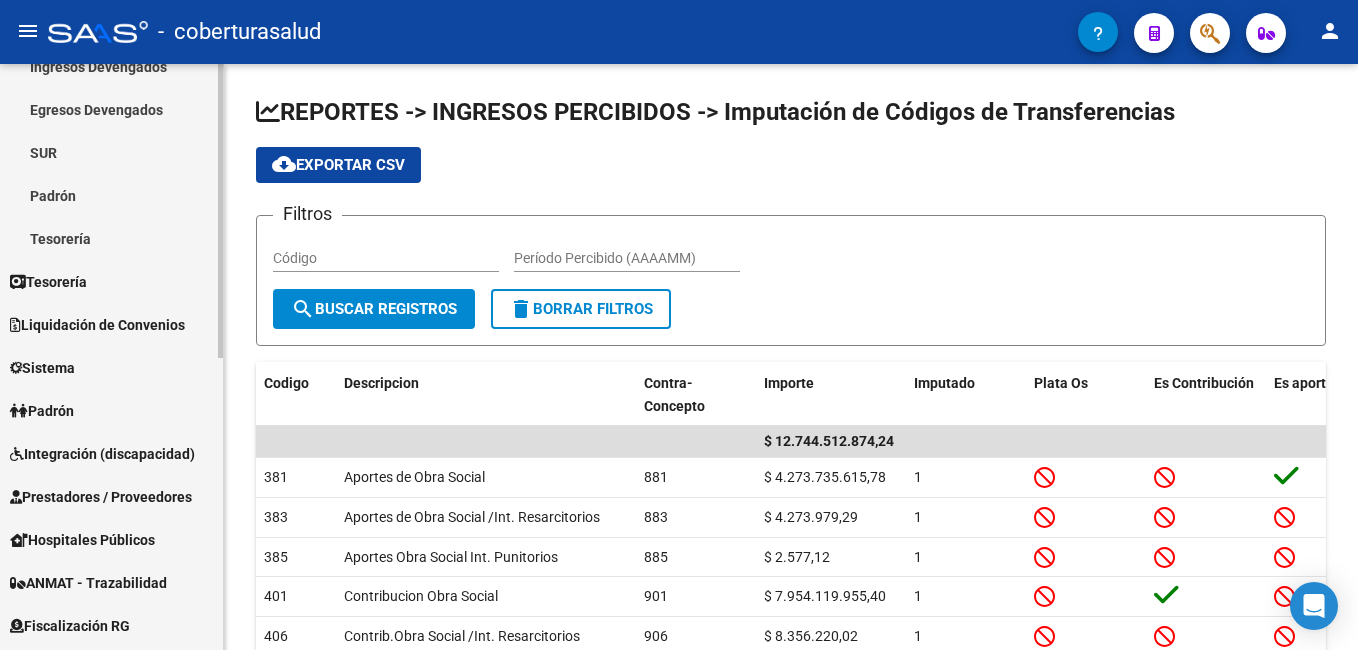 scroll, scrollTop: 200, scrollLeft: 0, axis: vertical 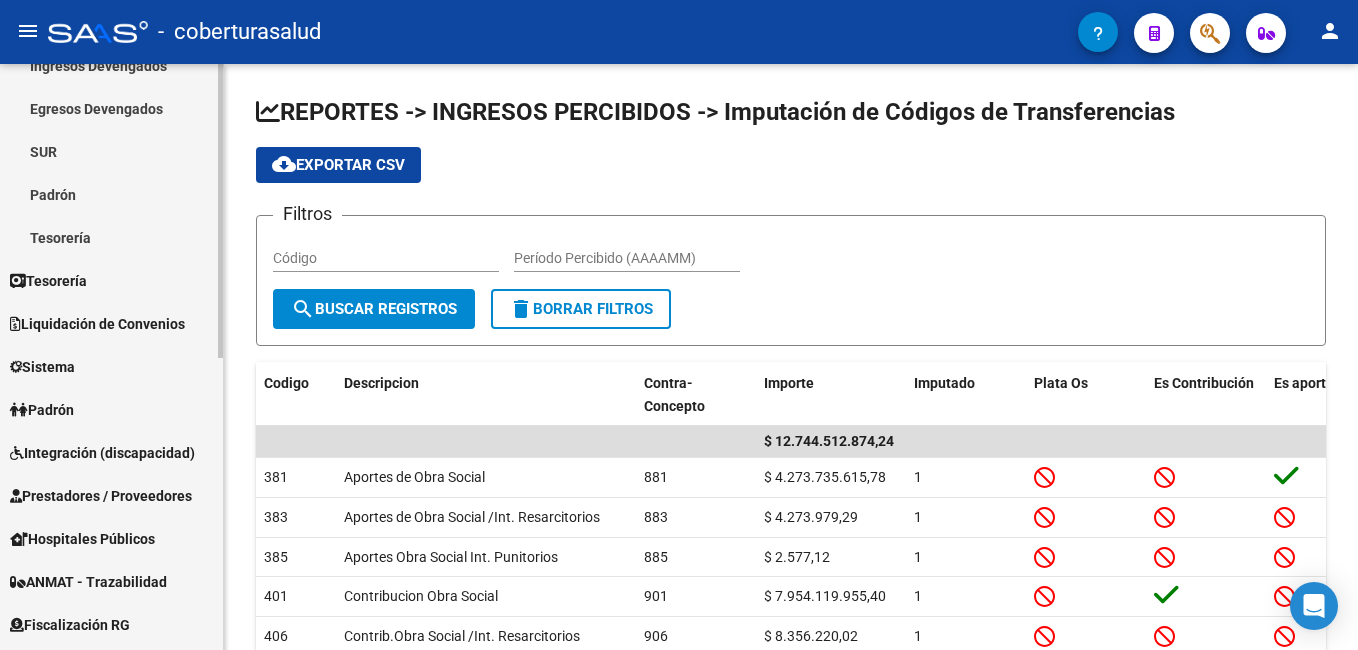 click on "Tesorería" at bounding box center (111, 280) 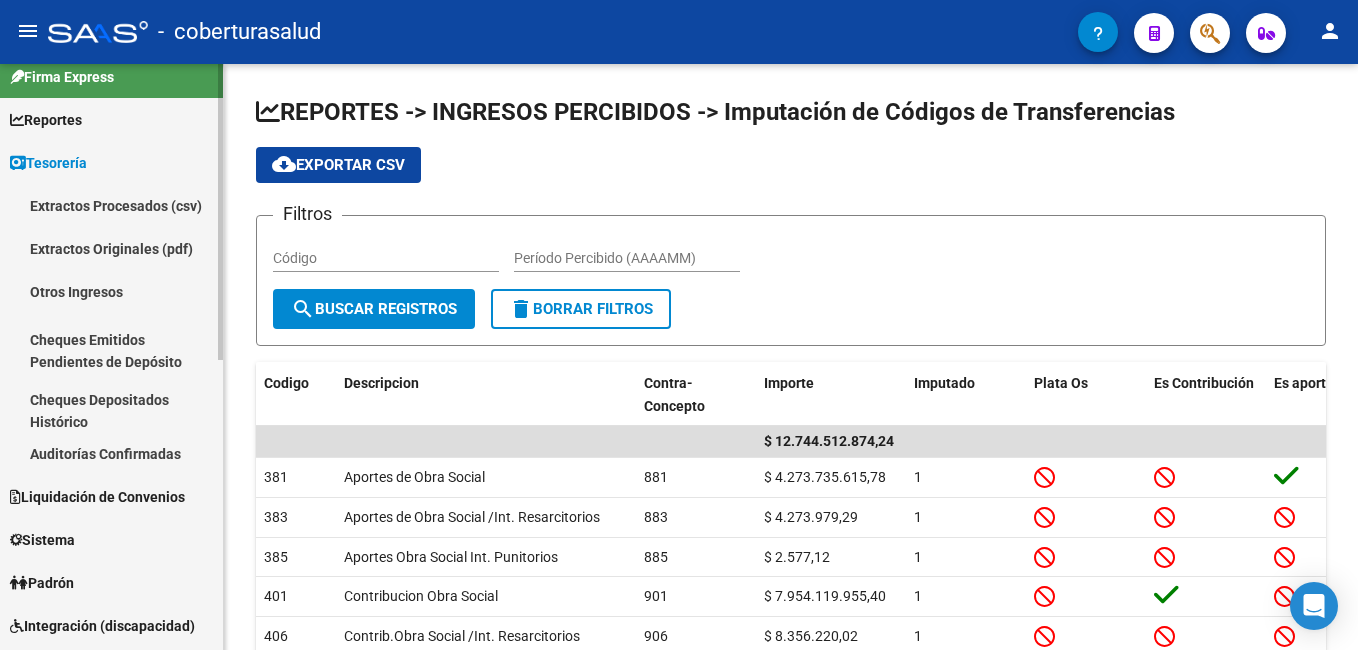 scroll, scrollTop: 0, scrollLeft: 0, axis: both 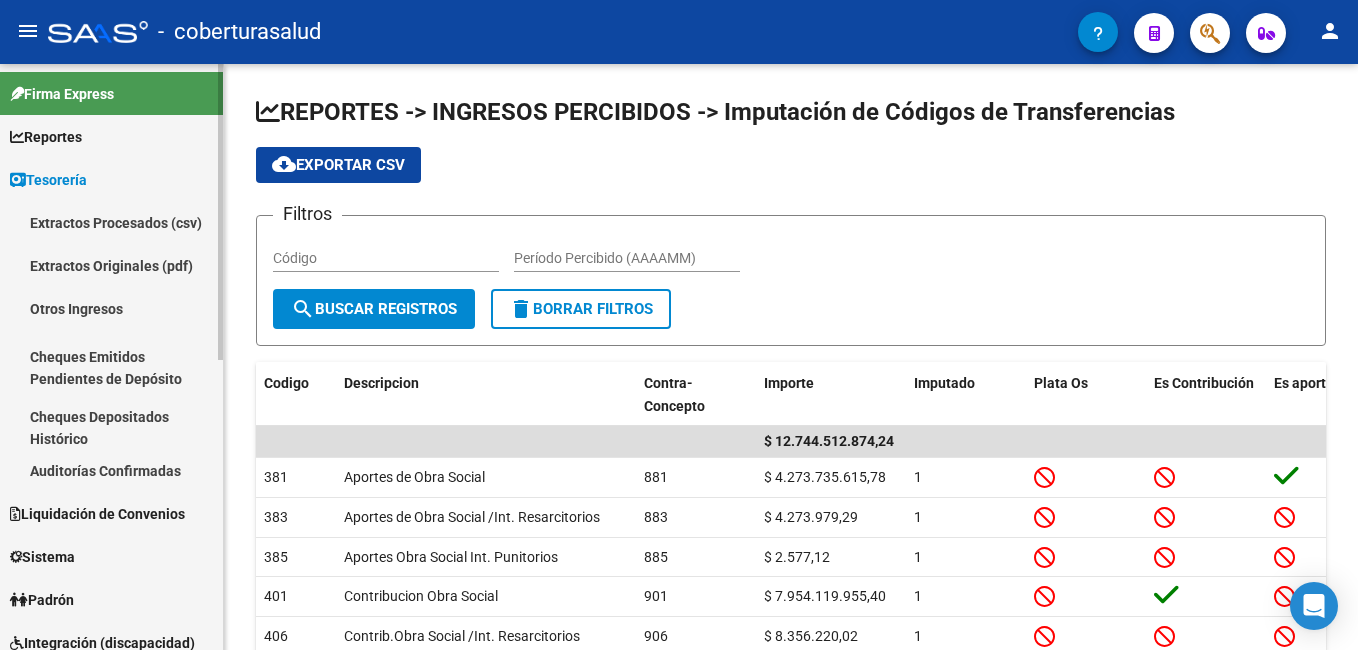 click on "Tesorería" at bounding box center [111, 179] 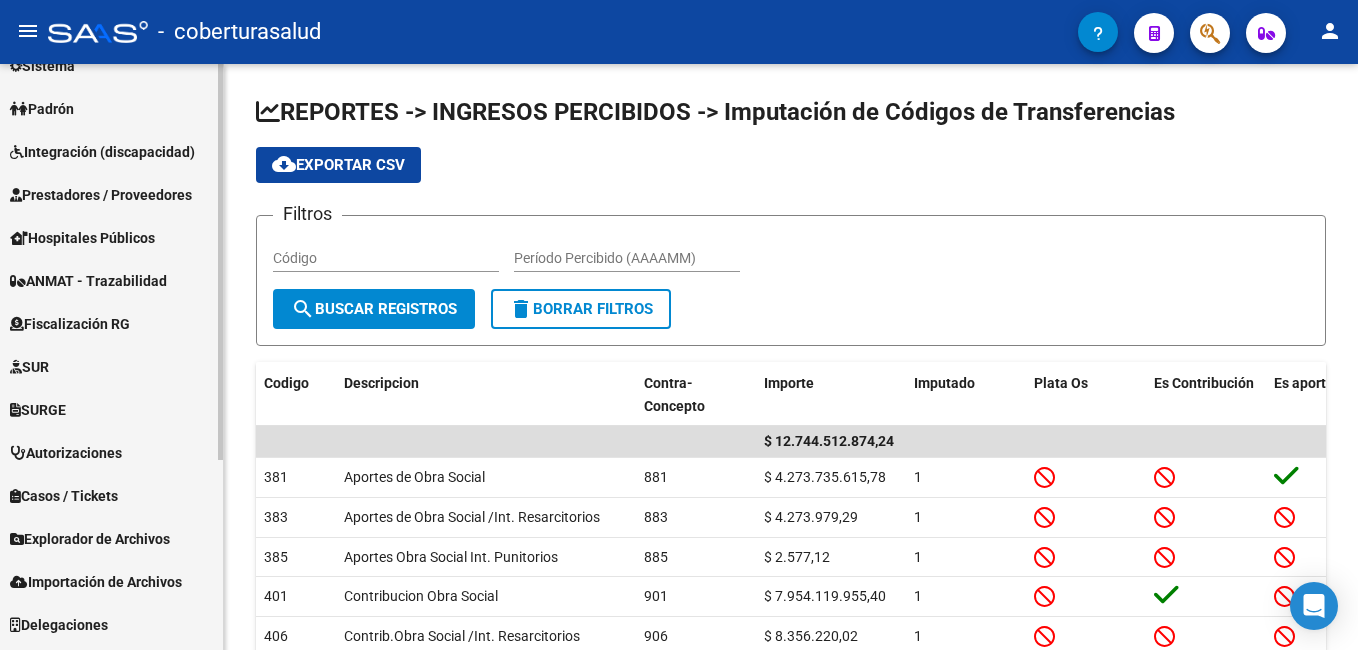 scroll, scrollTop: 282, scrollLeft: 0, axis: vertical 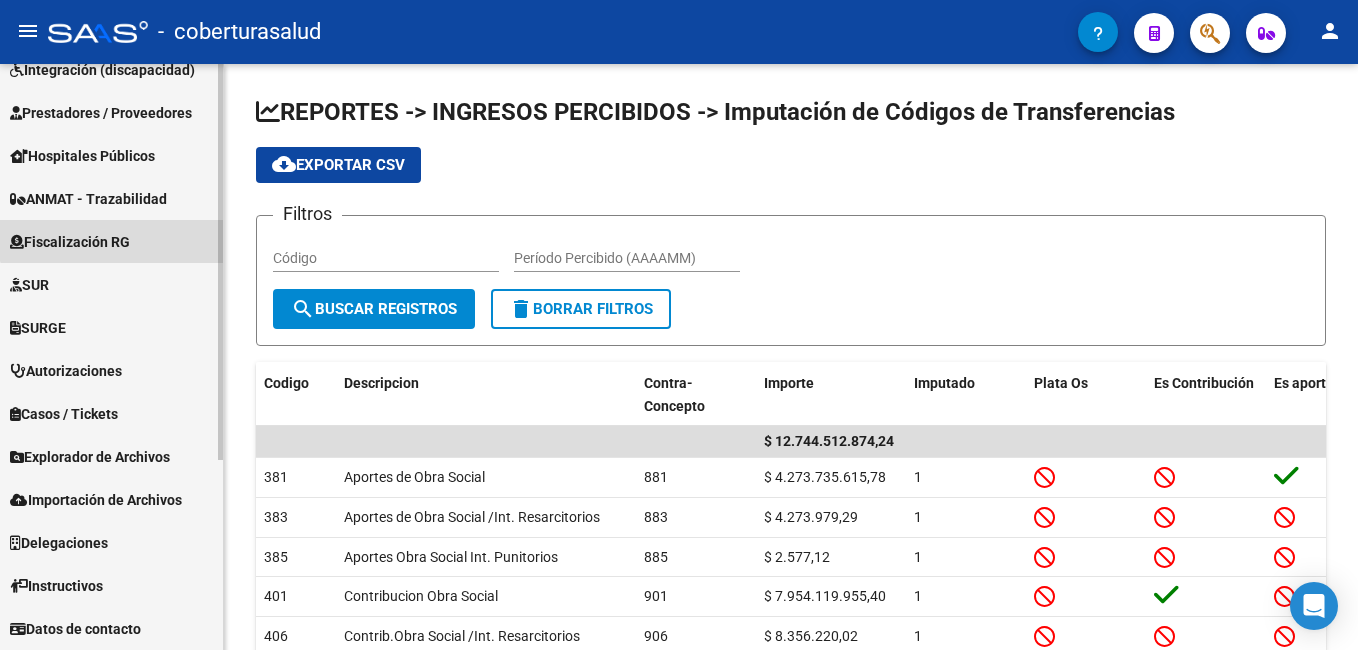 click on "Fiscalización RG" at bounding box center (70, 242) 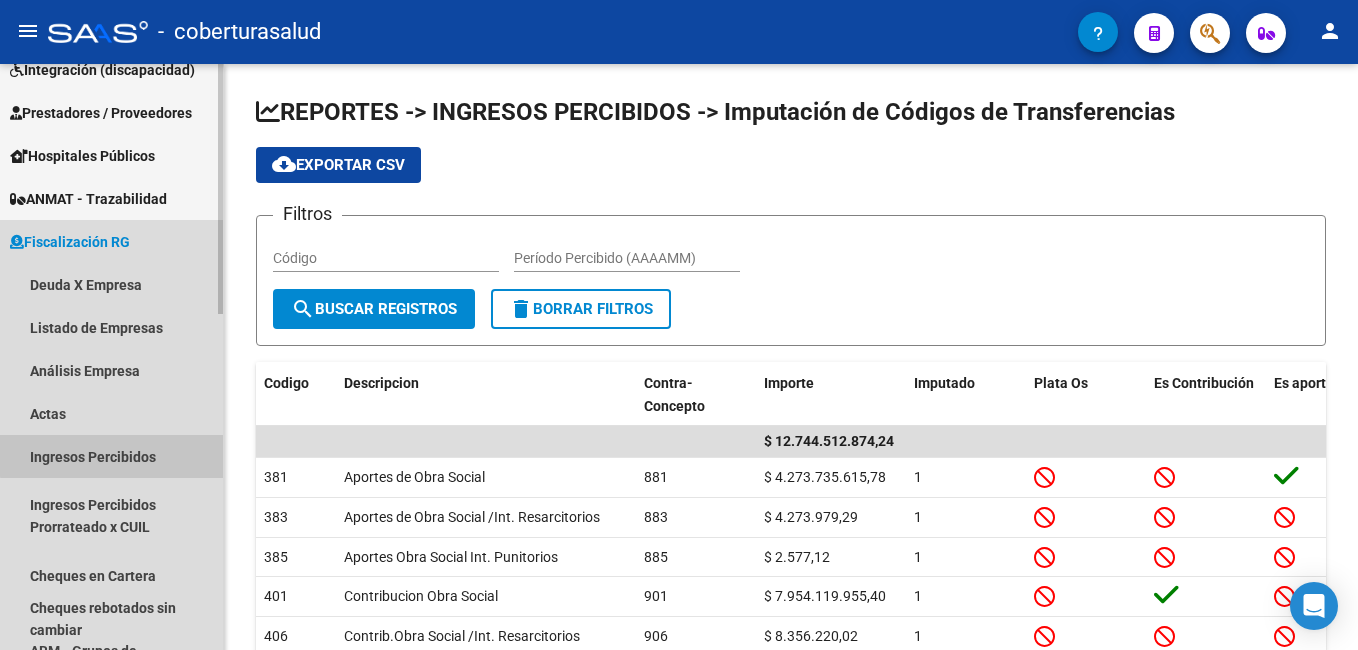 click on "Ingresos Percibidos" at bounding box center (111, 456) 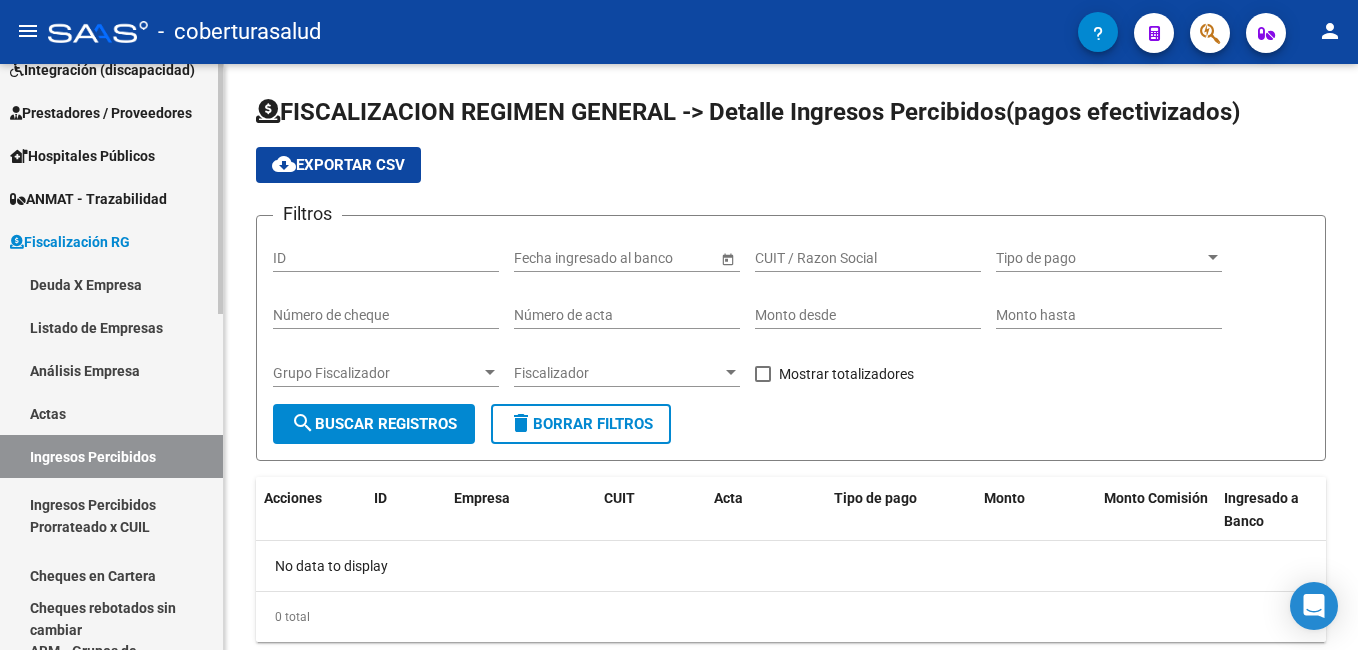 click on "Ingresos Percibidos" at bounding box center [111, 456] 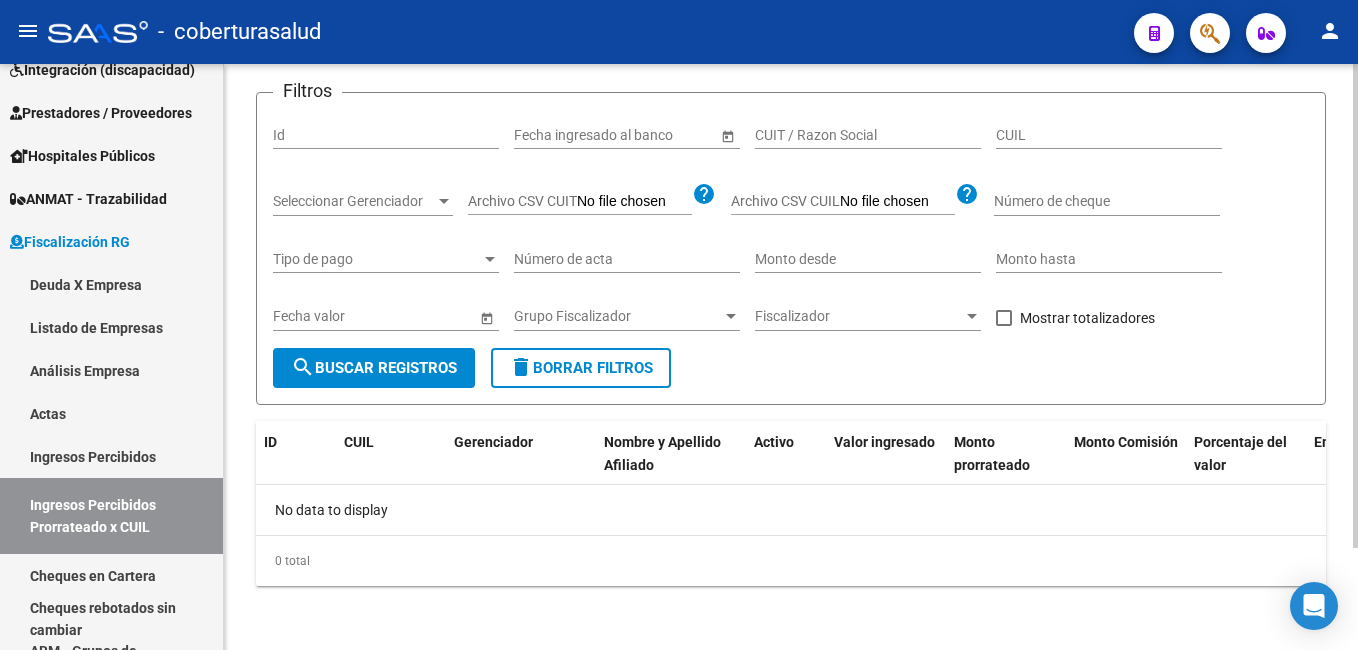 scroll, scrollTop: 124, scrollLeft: 0, axis: vertical 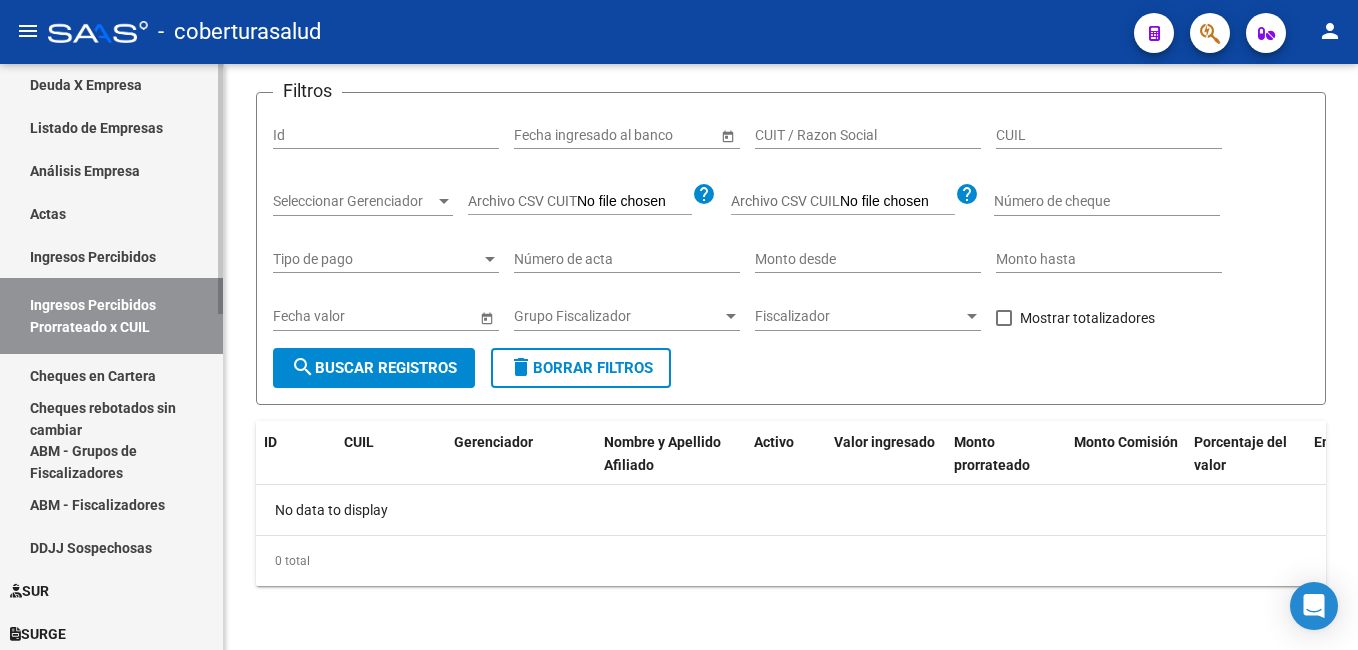 click on "ABM - Fiscalizadores" at bounding box center [111, 504] 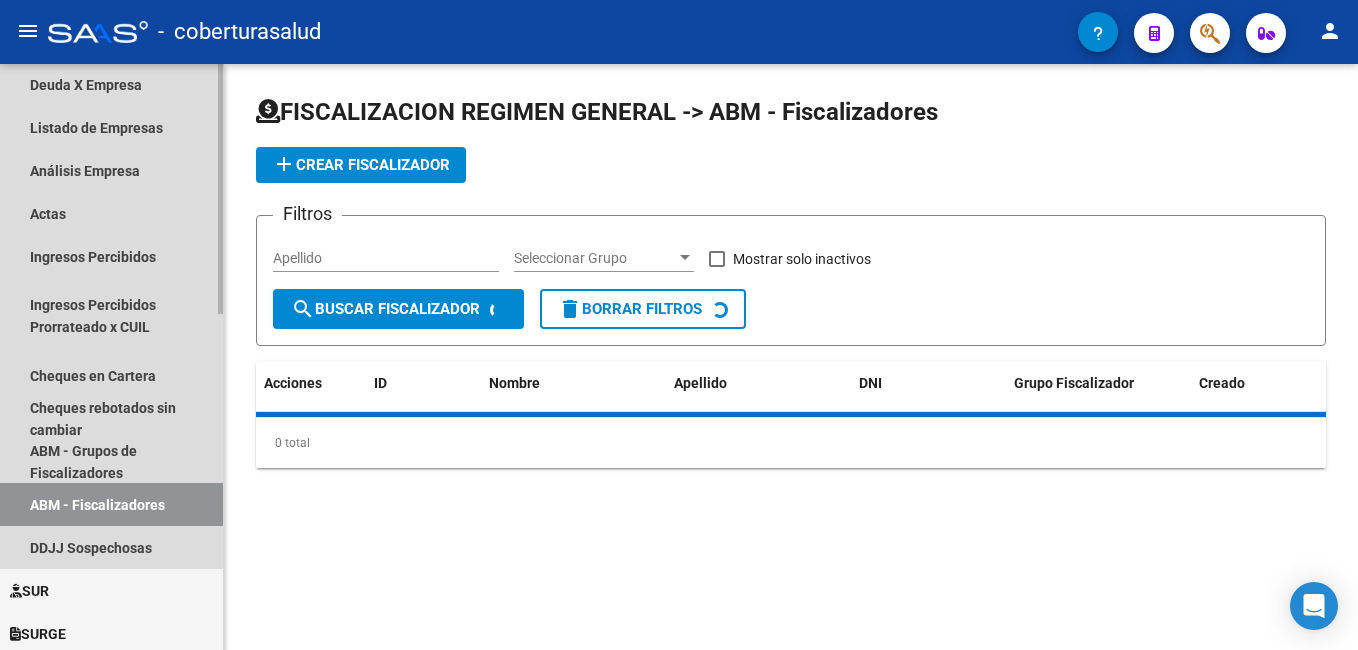 scroll, scrollTop: 0, scrollLeft: 0, axis: both 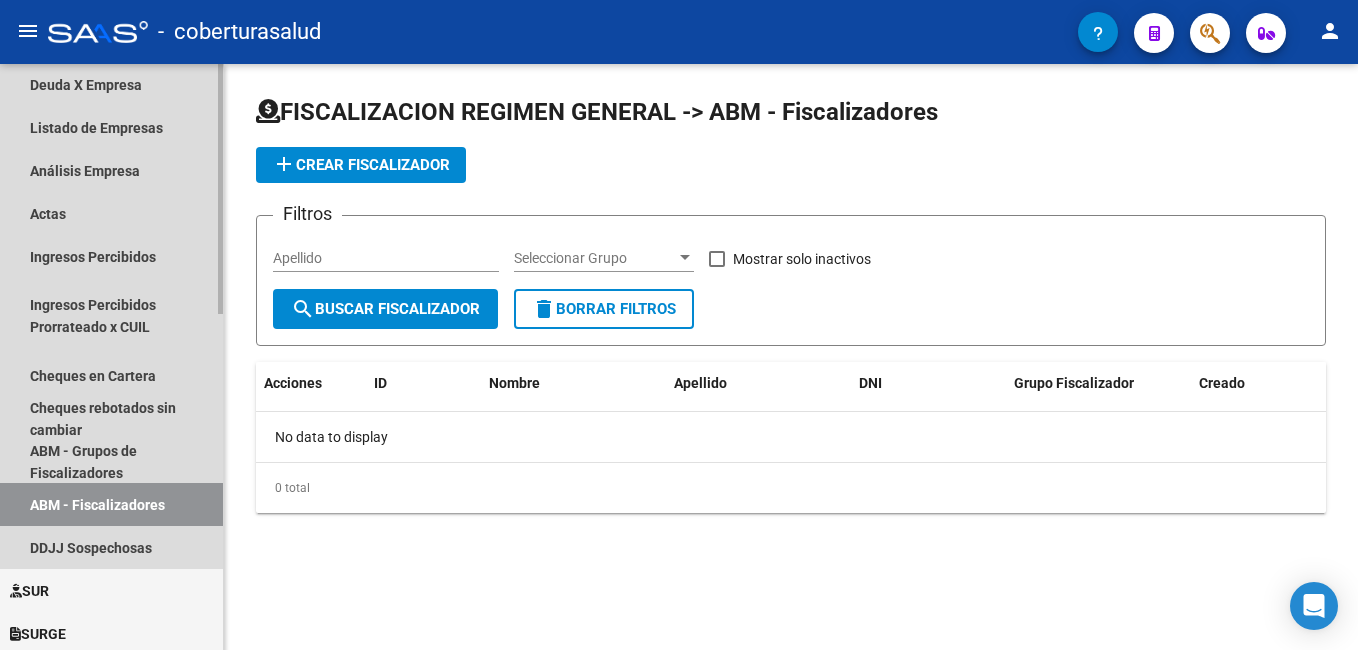 click on "ABM - Fiscalizadores" at bounding box center (111, 504) 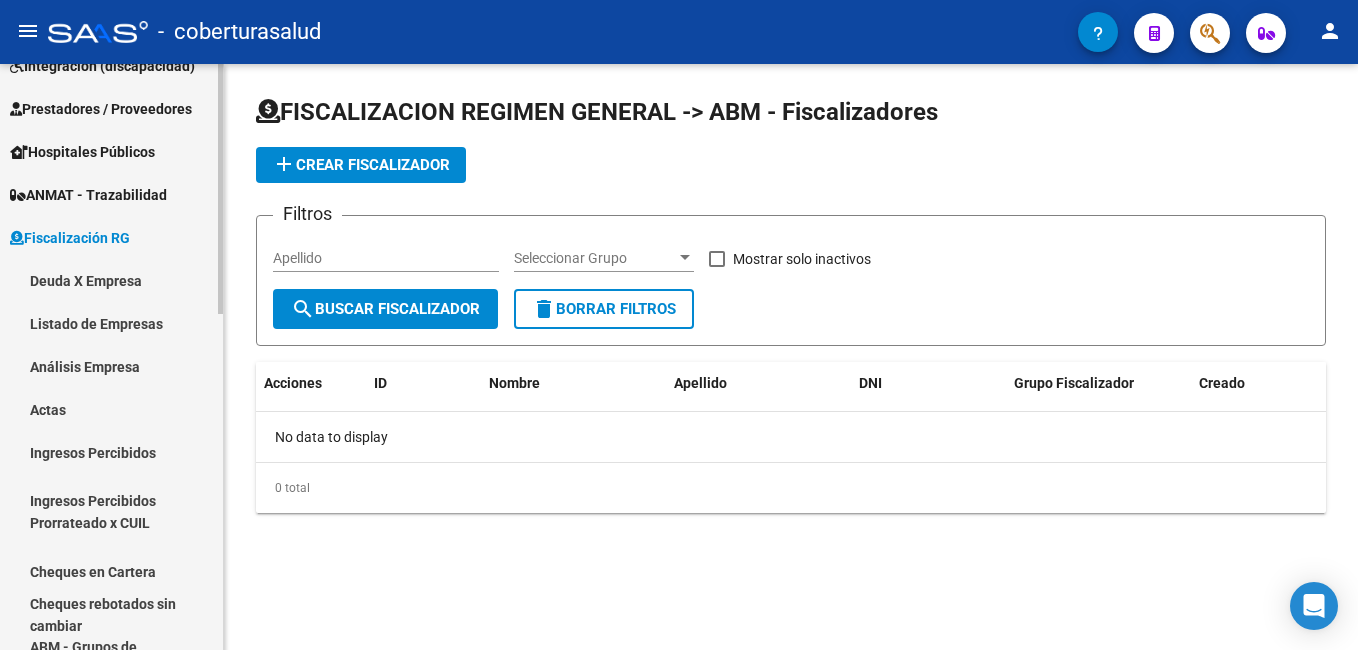scroll, scrollTop: 282, scrollLeft: 0, axis: vertical 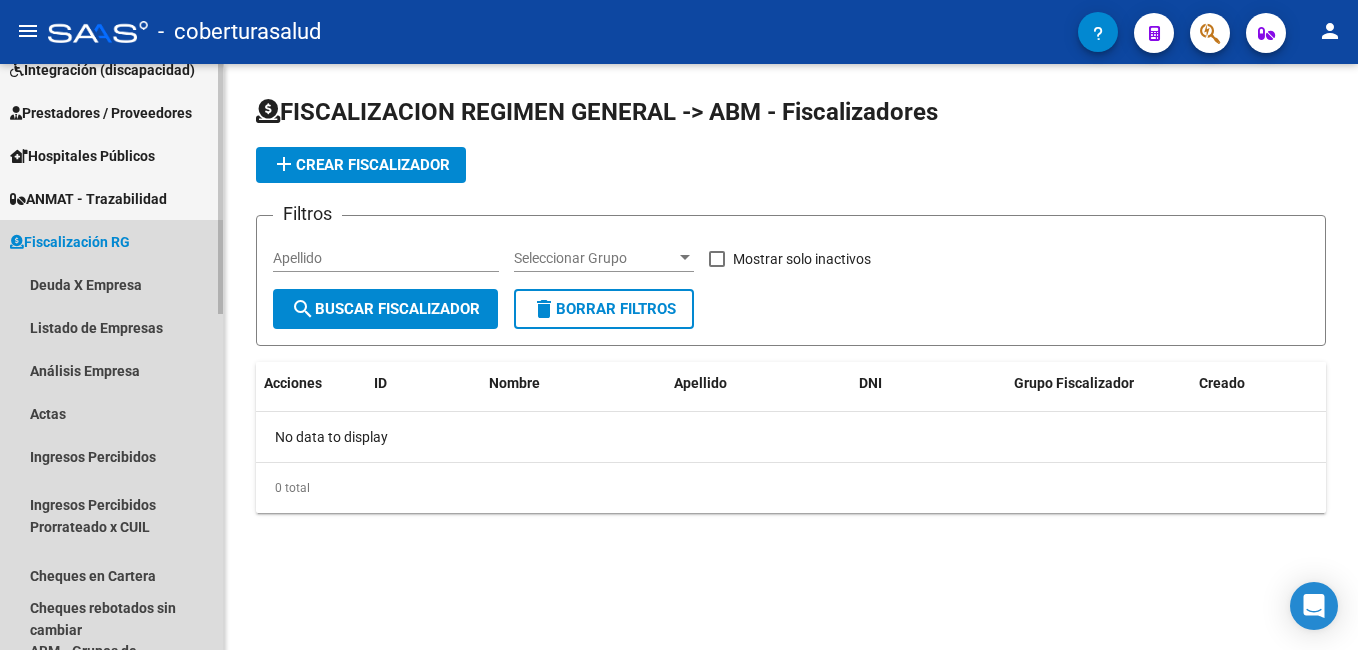 click on "Fiscalización RG" at bounding box center [70, 242] 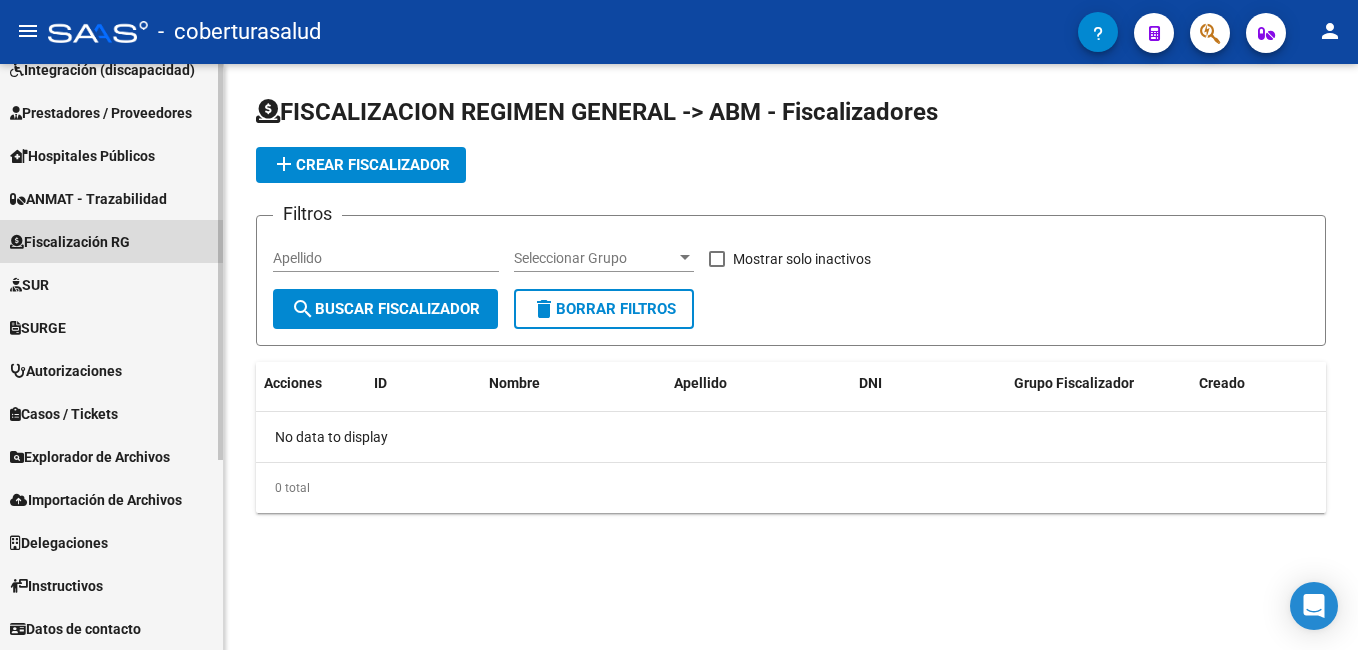 click on "Fiscalización RG" at bounding box center (70, 242) 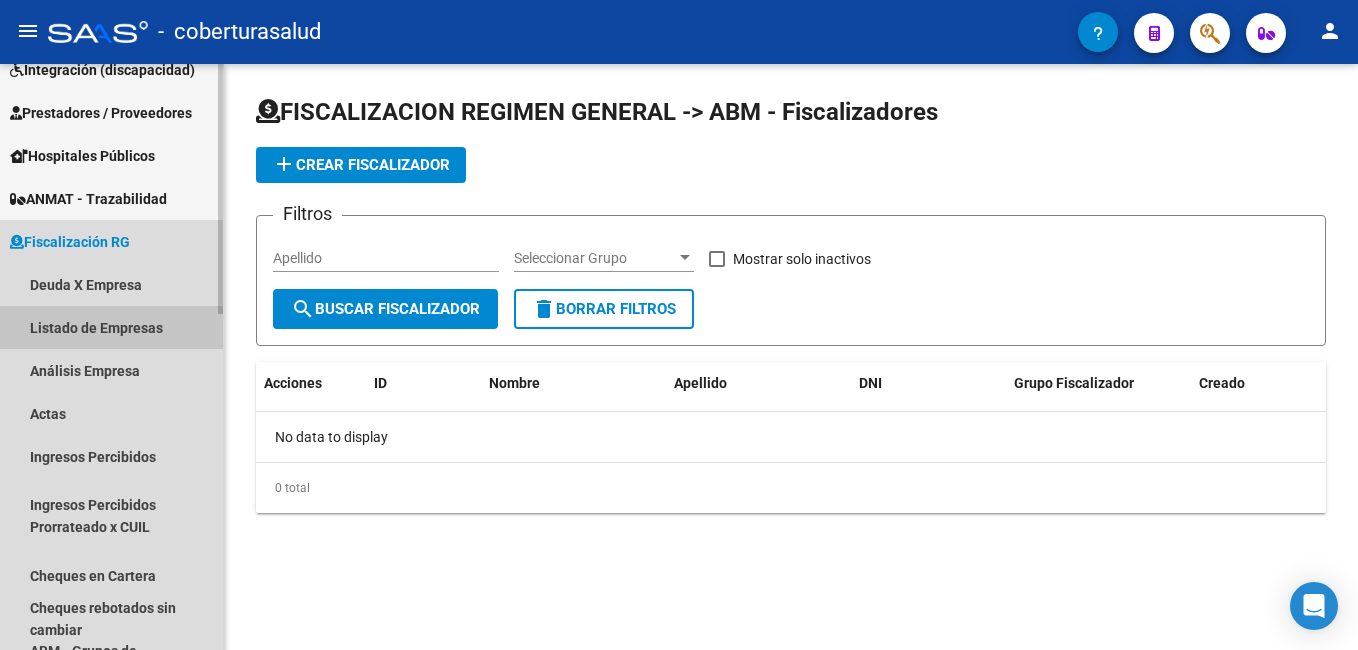 click on "Listado de Empresas" at bounding box center (111, 327) 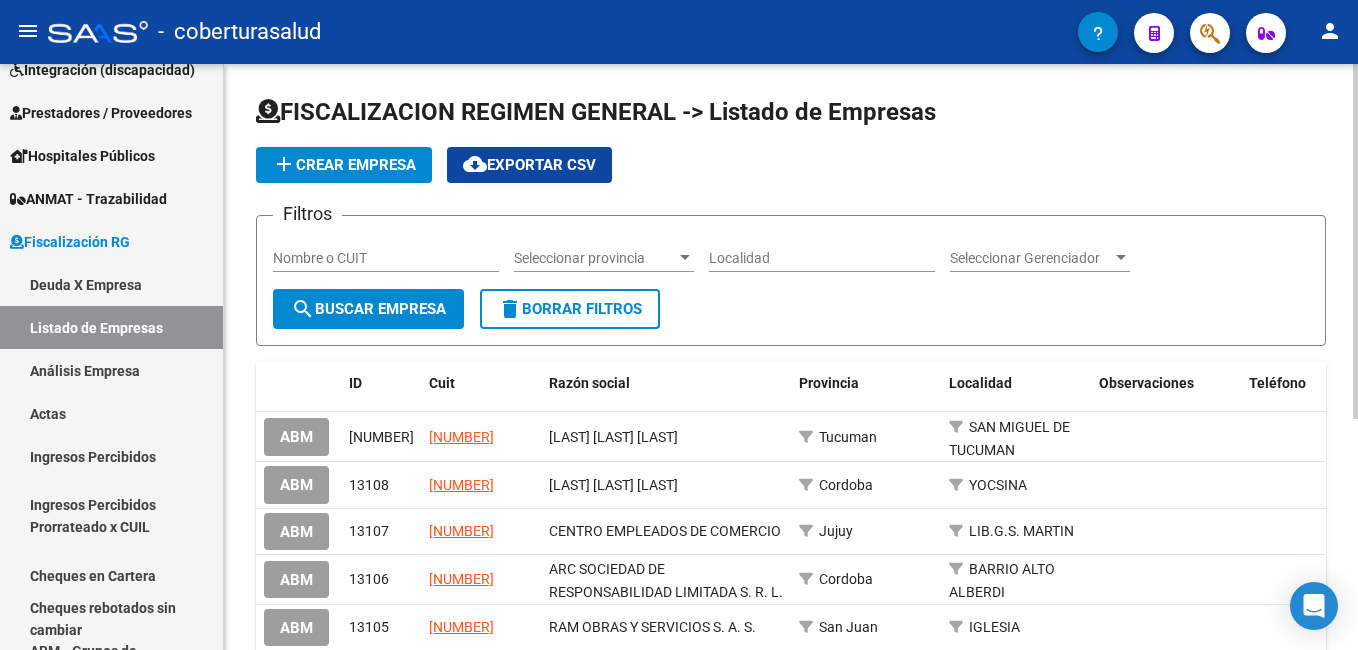 click on "Nombre o CUIT" at bounding box center [386, 258] 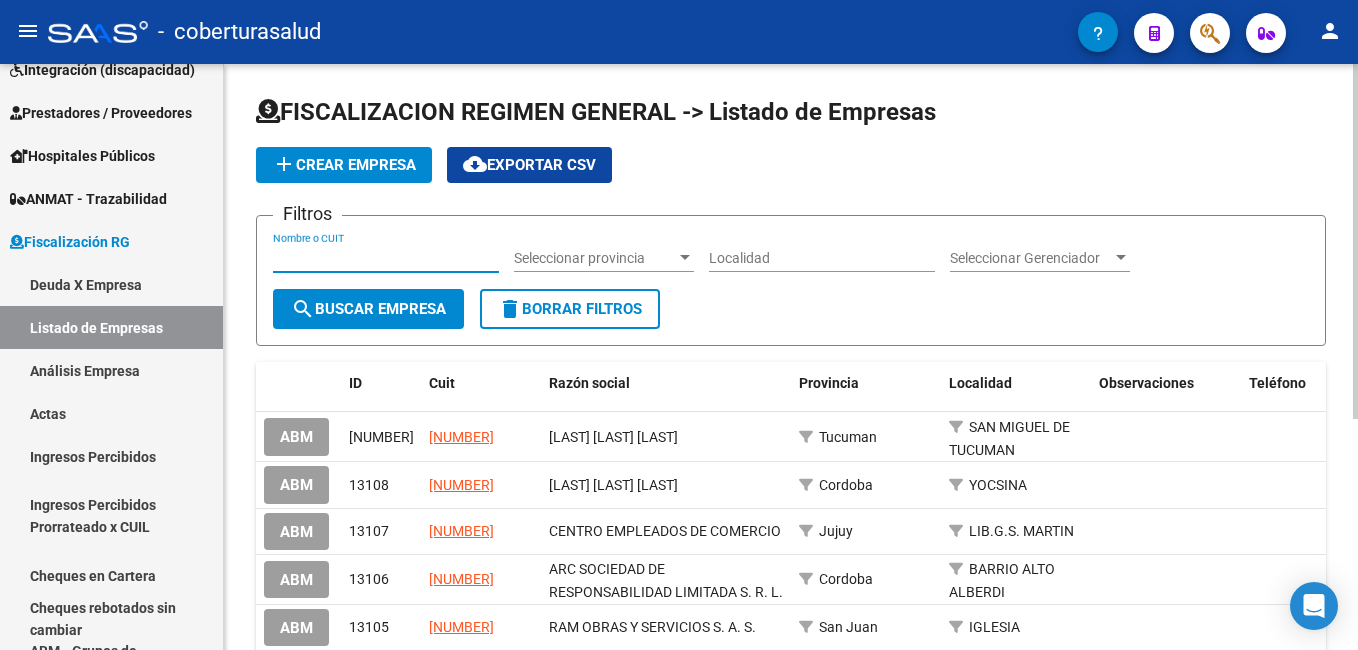 paste on "[NUMBER]" 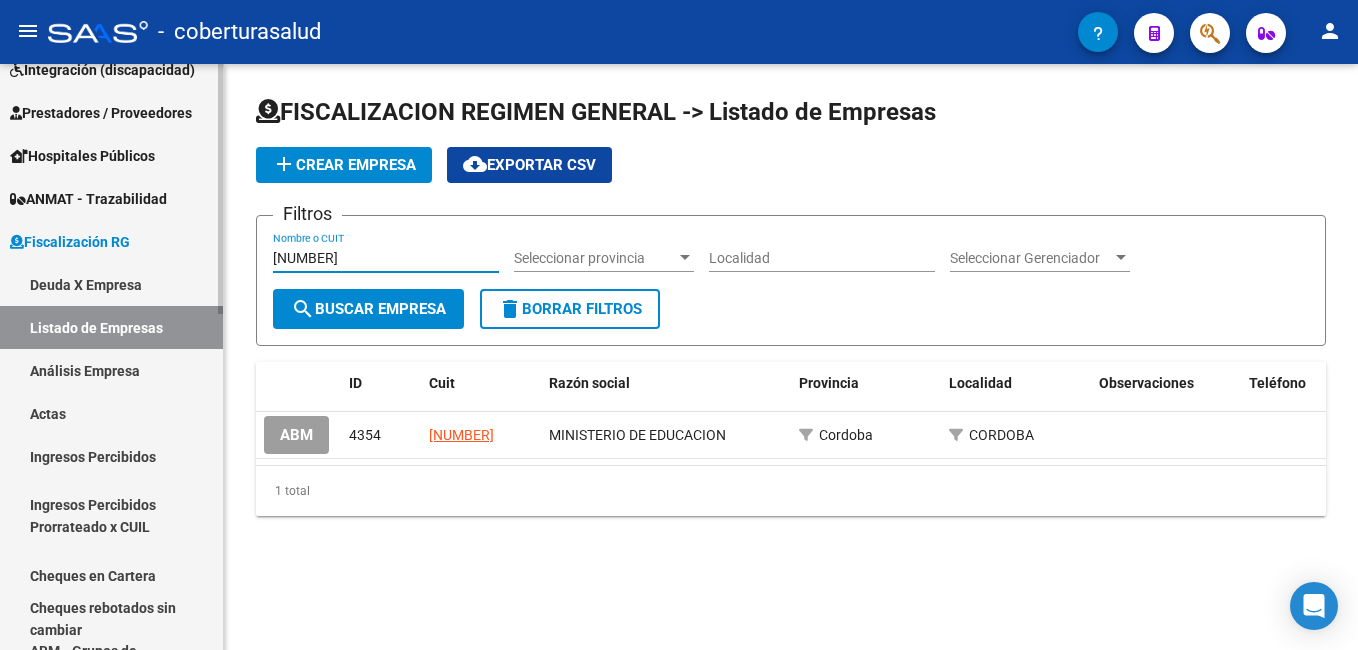 type on "[NUMBER]" 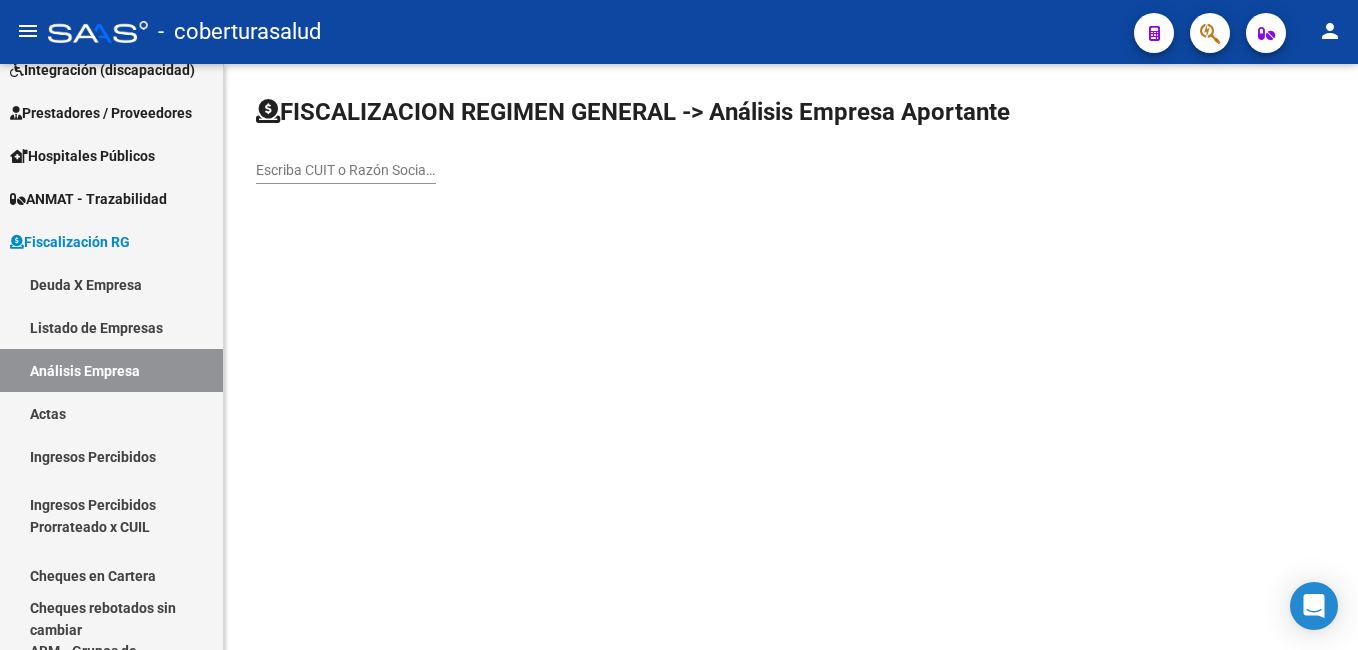 click on "Escriba CUIT o Razón Social para buscar" at bounding box center (346, 170) 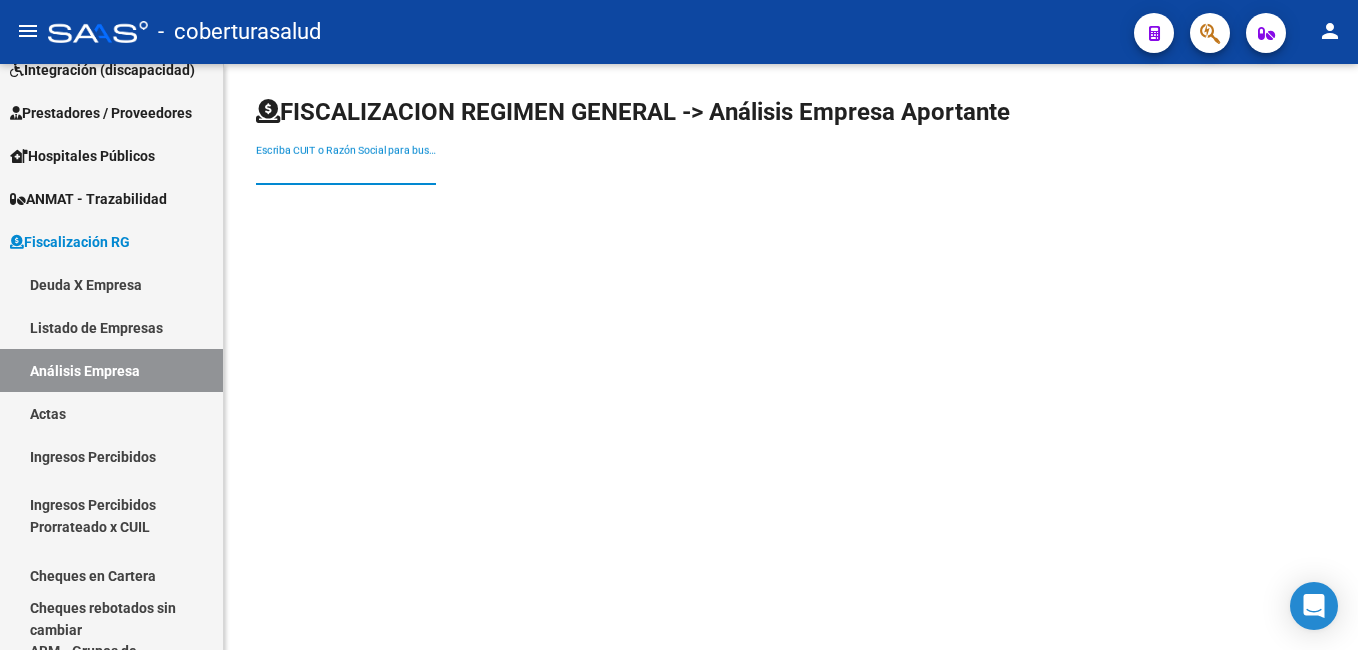 paste on "[NUMBER]" 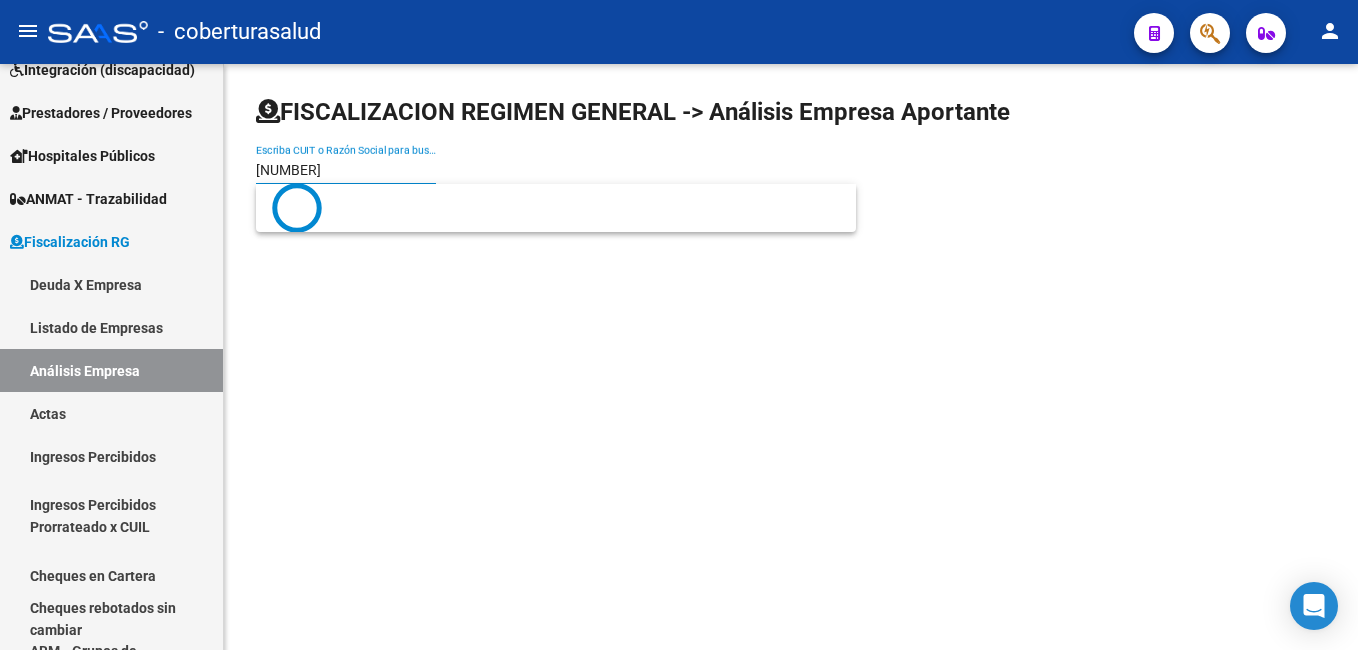 type on "[NUMBER]" 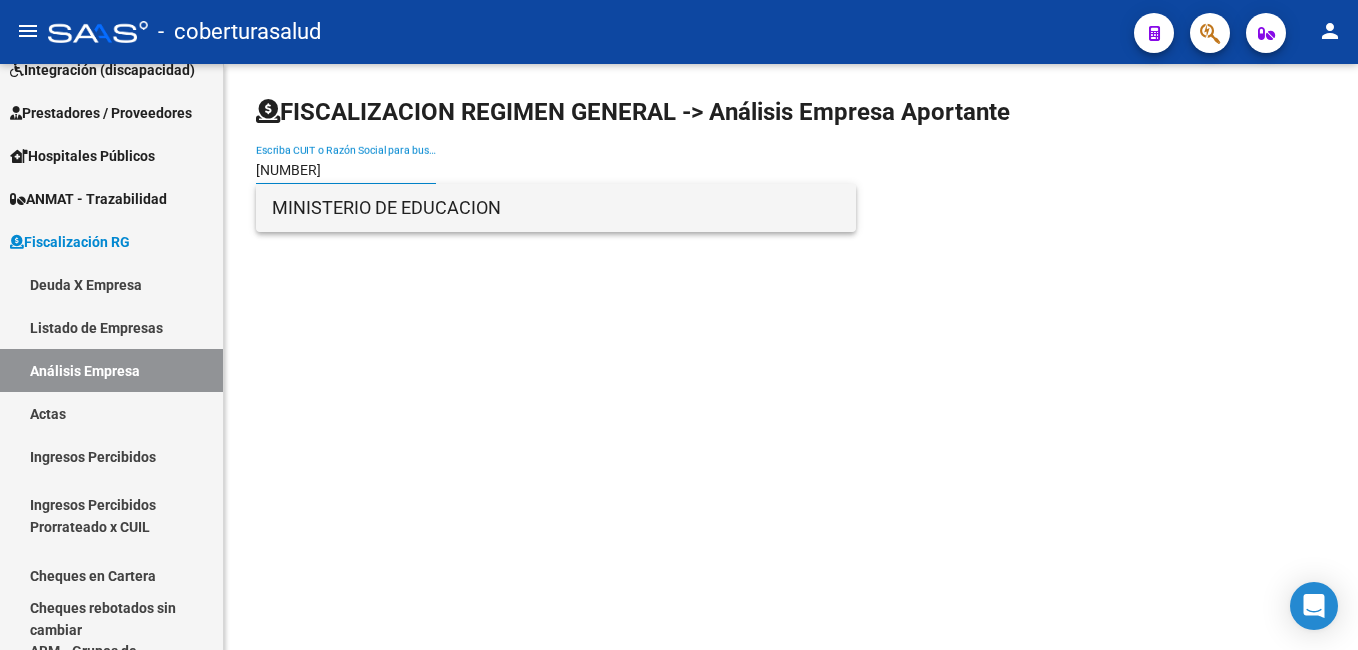 click on "MINISTERIO DE EDUCACION" at bounding box center (556, 208) 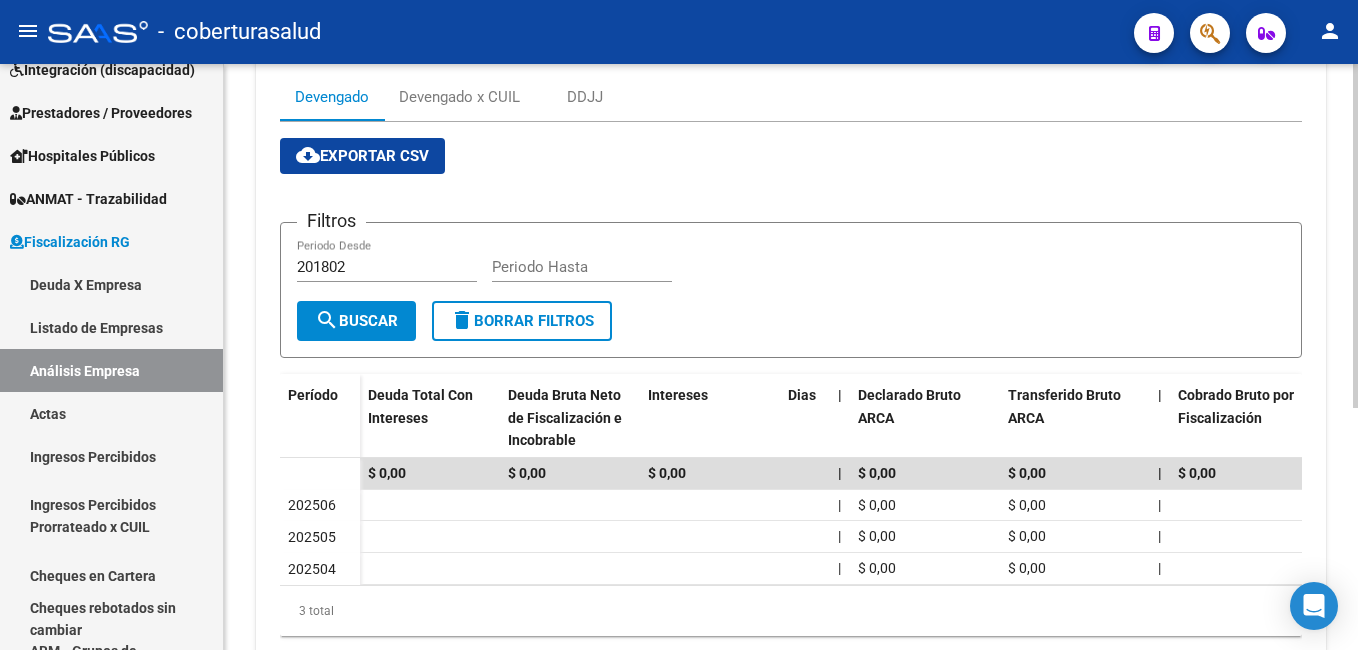 scroll, scrollTop: 400, scrollLeft: 0, axis: vertical 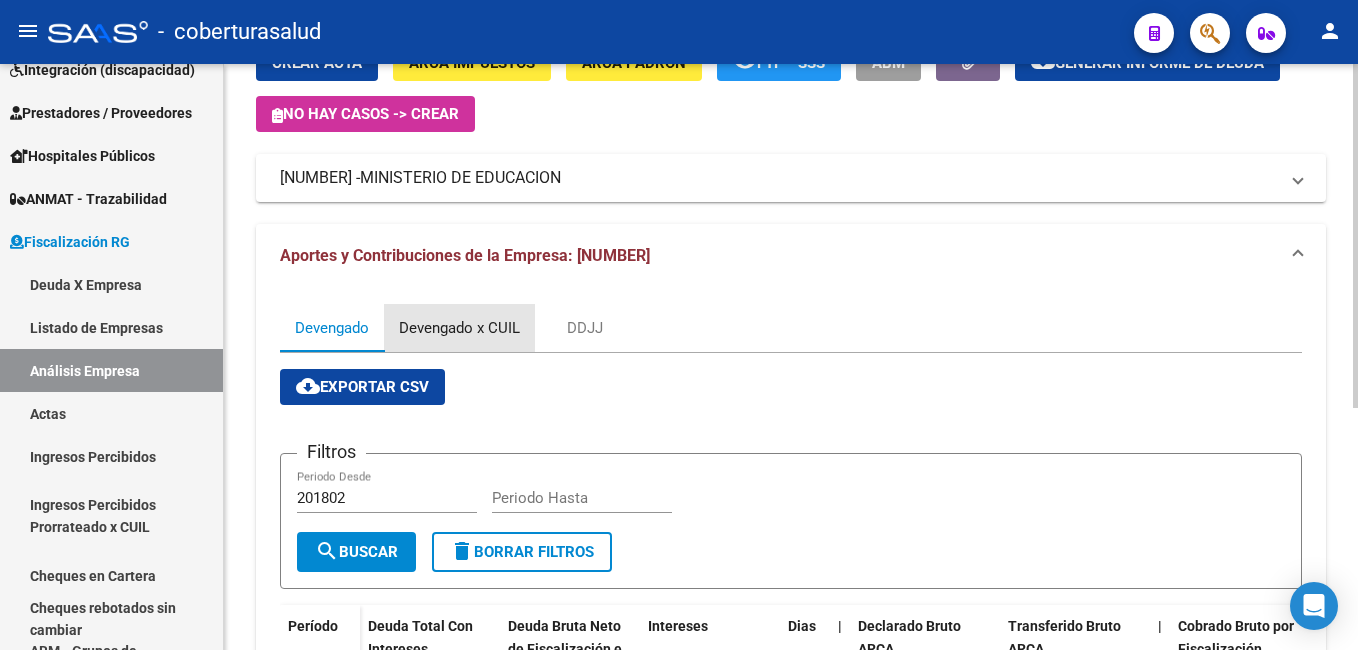click on "Devengado x CUIL" at bounding box center (459, 328) 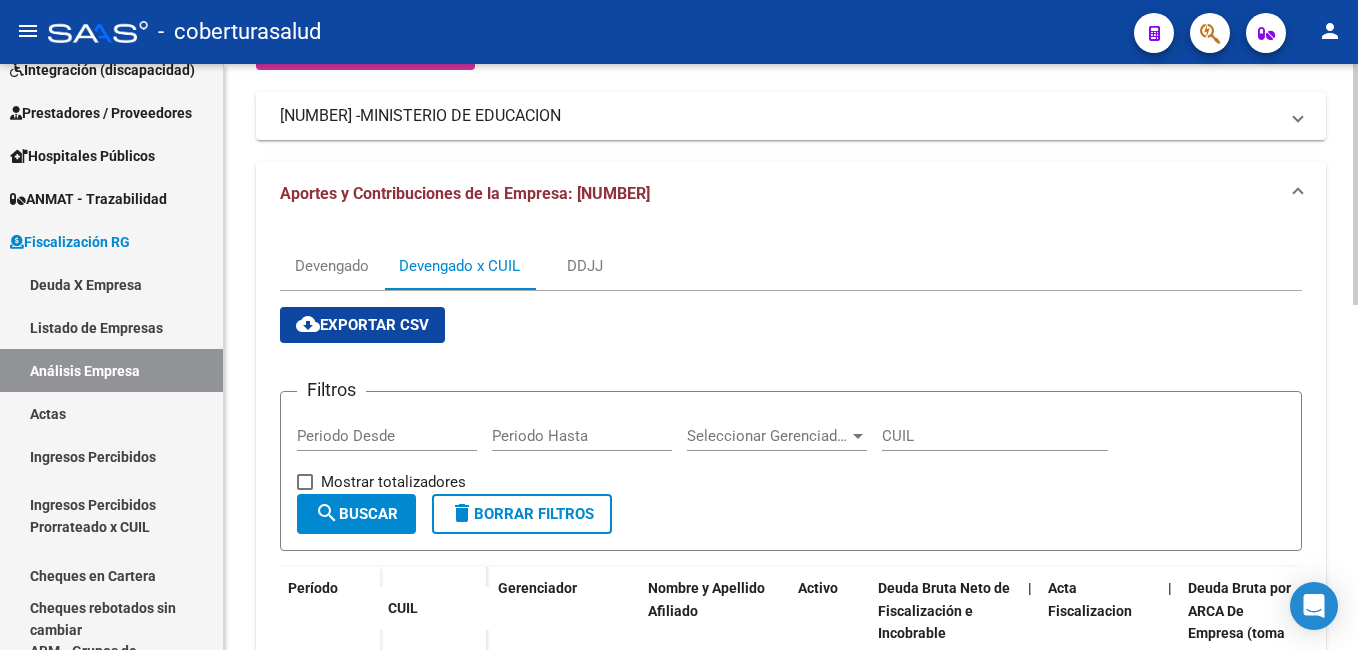 scroll, scrollTop: 200, scrollLeft: 0, axis: vertical 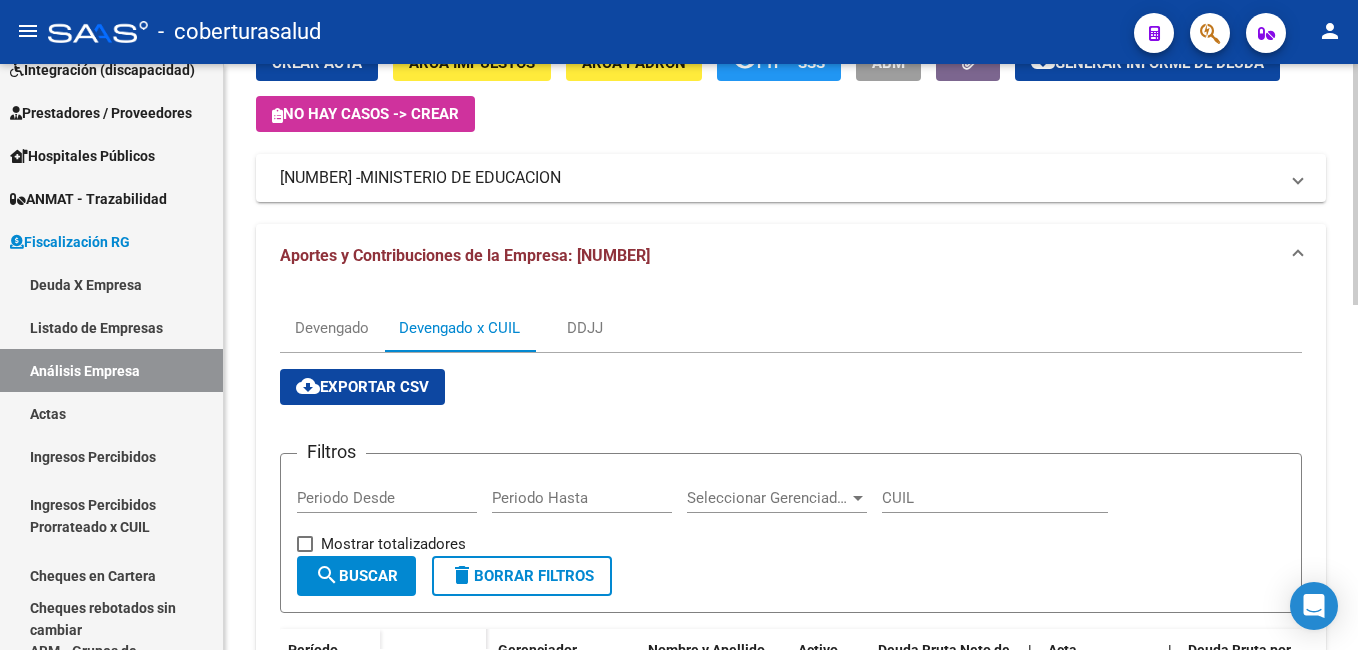 click on "Devengado x CUIL" at bounding box center [459, 328] 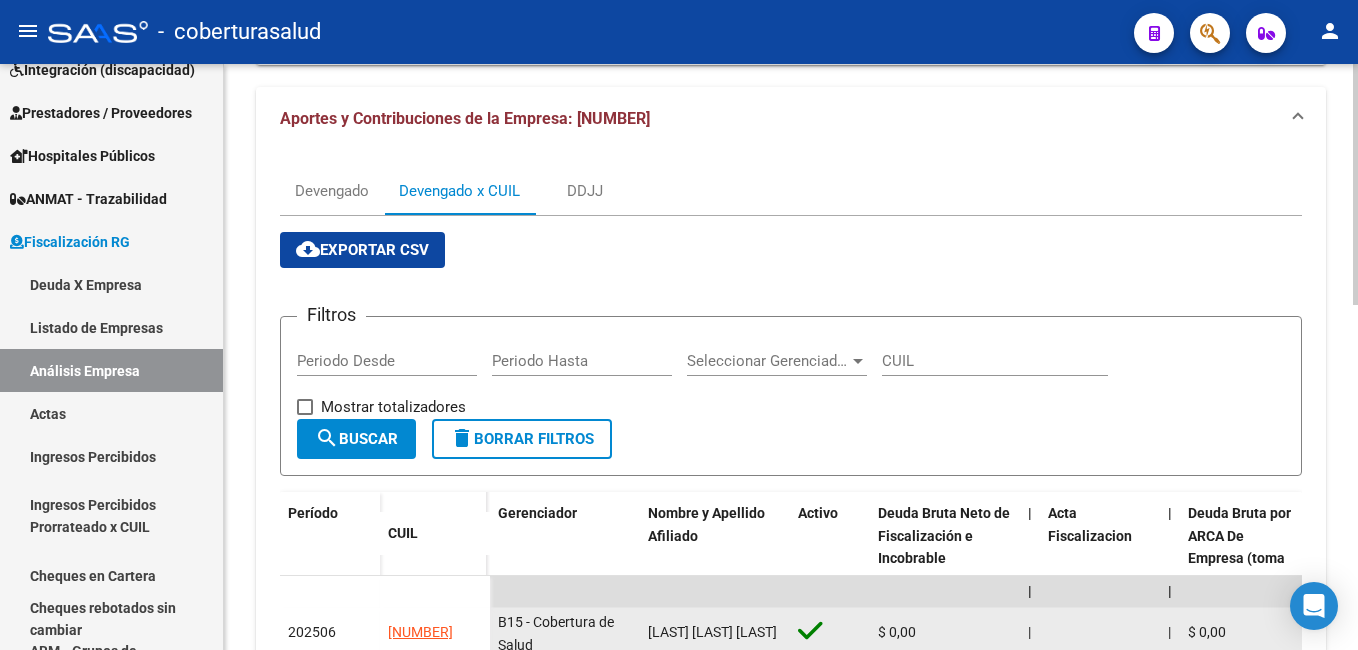 scroll, scrollTop: 400, scrollLeft: 0, axis: vertical 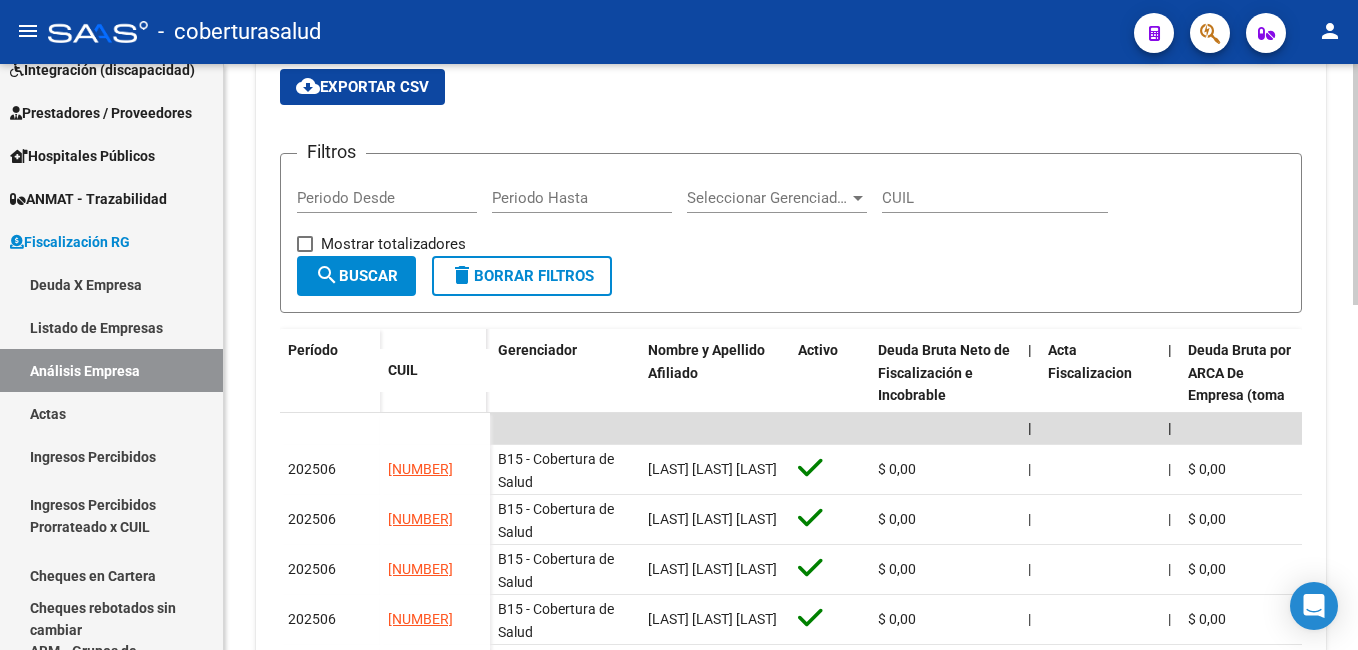 click on "CUIL" at bounding box center (995, 198) 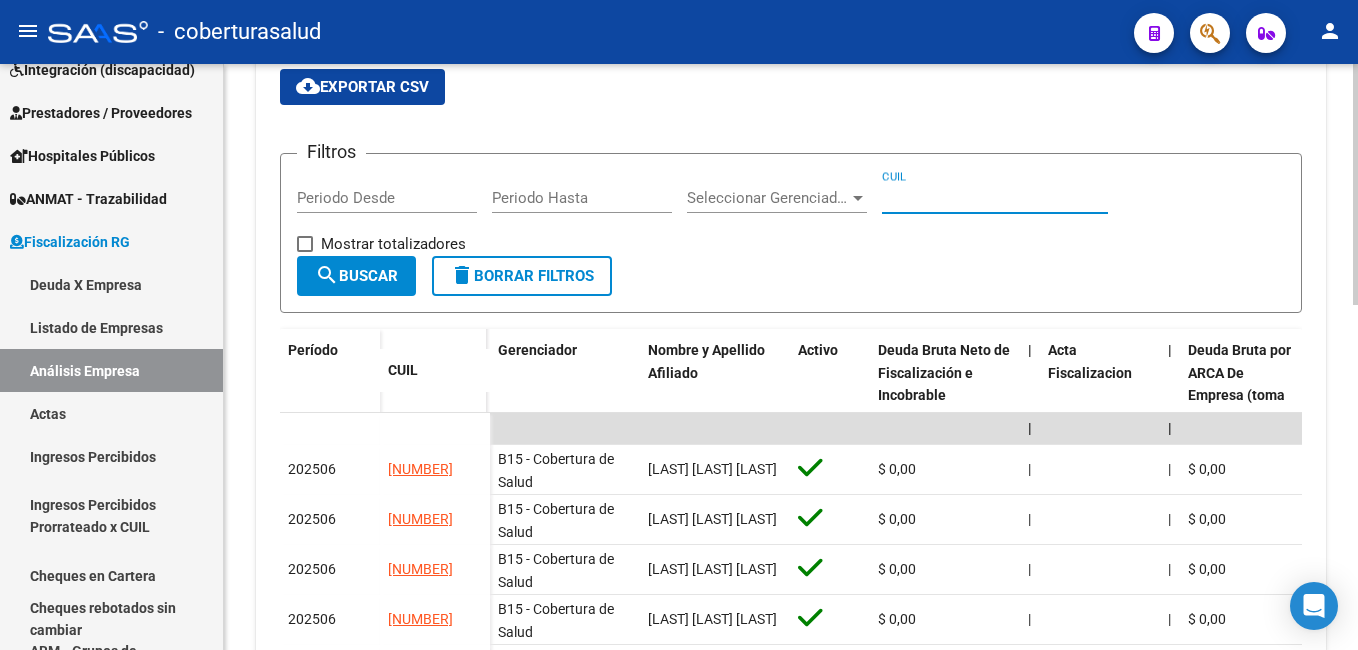 paste on "[NUMBER]" 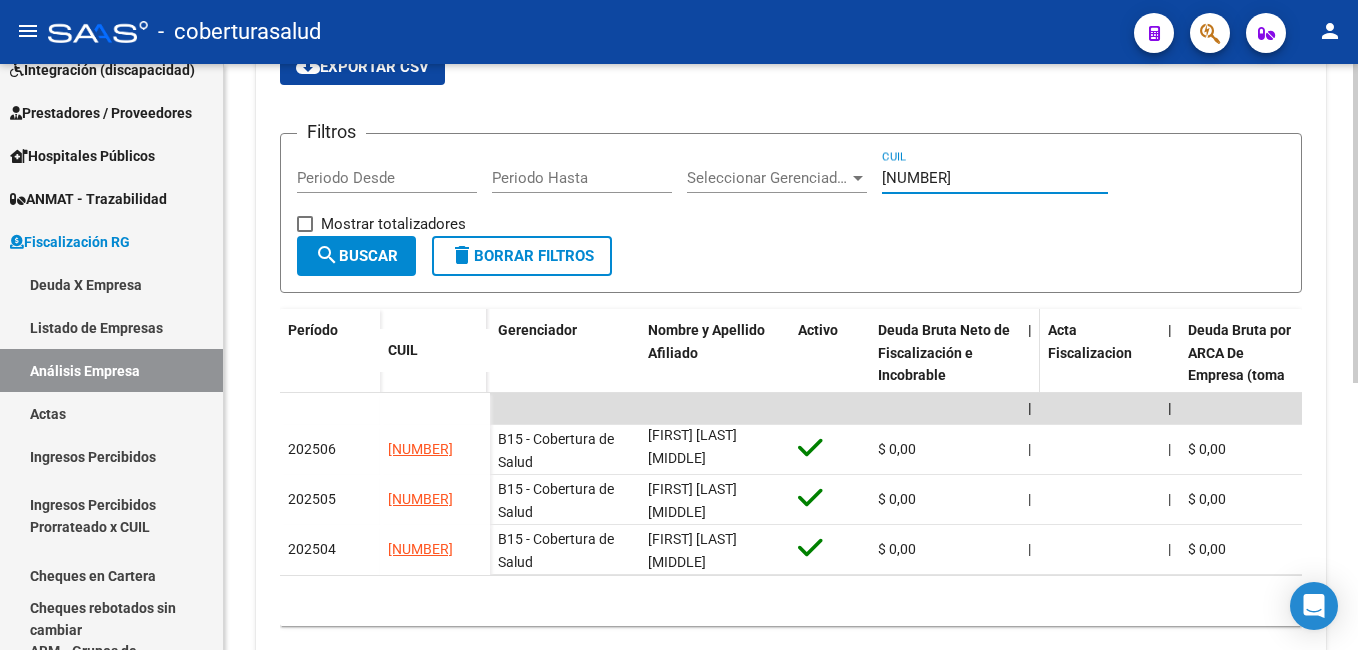 scroll, scrollTop: 400, scrollLeft: 0, axis: vertical 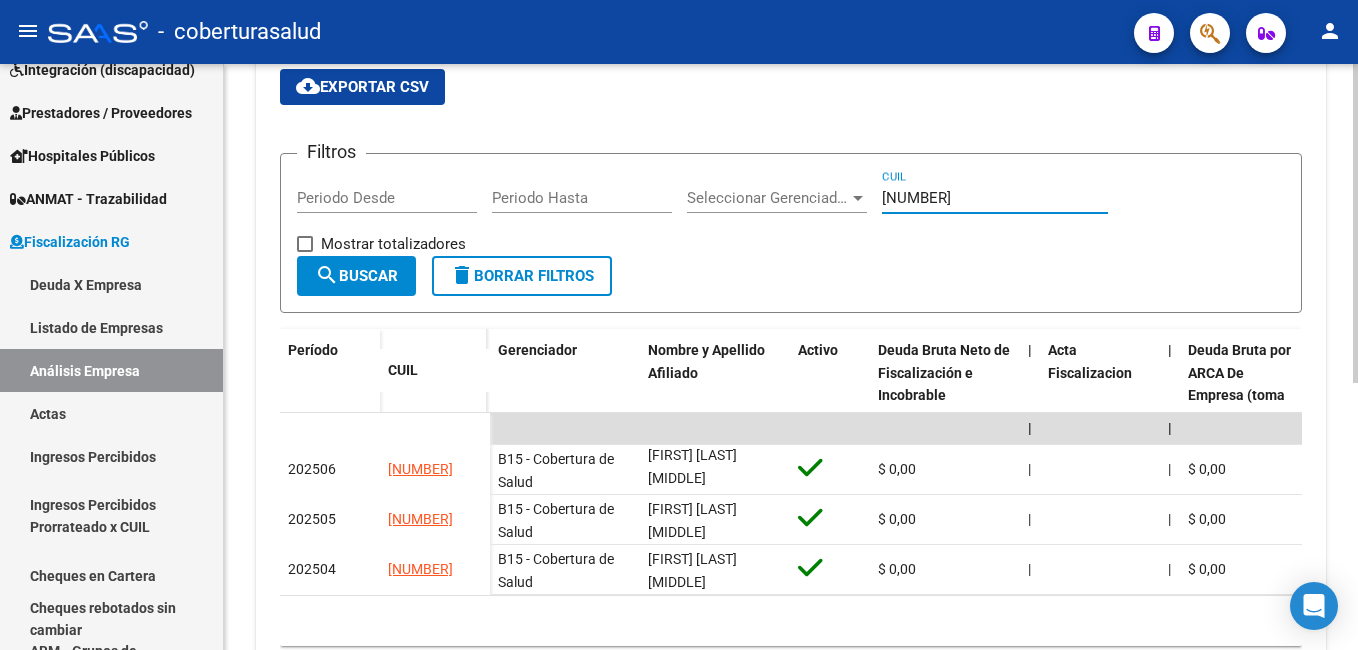 type on "[NUMBER]" 